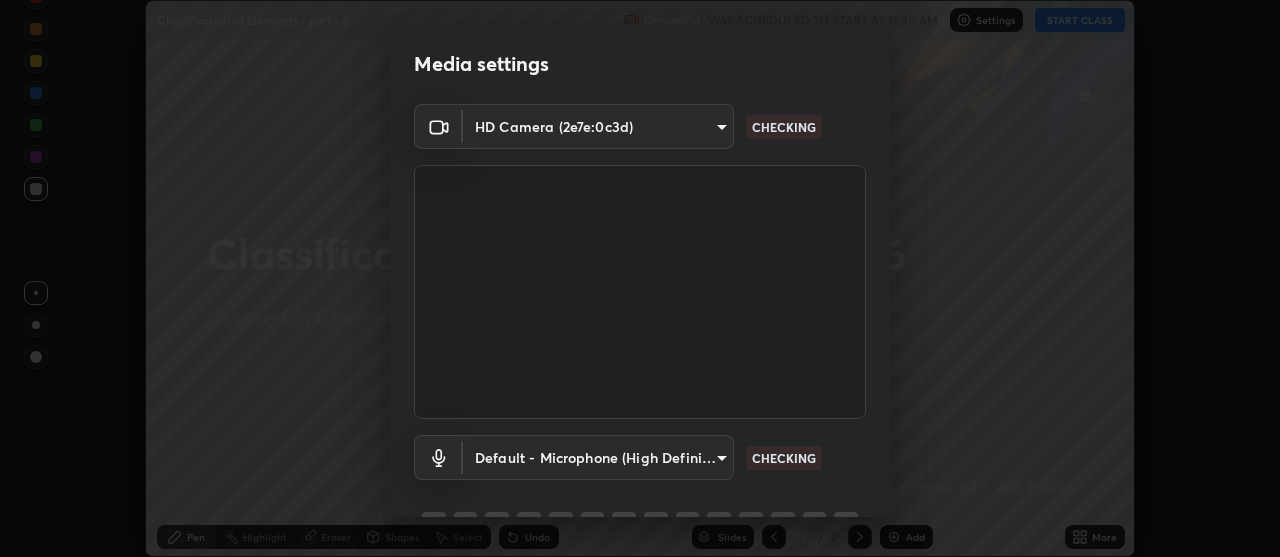 scroll, scrollTop: 0, scrollLeft: 0, axis: both 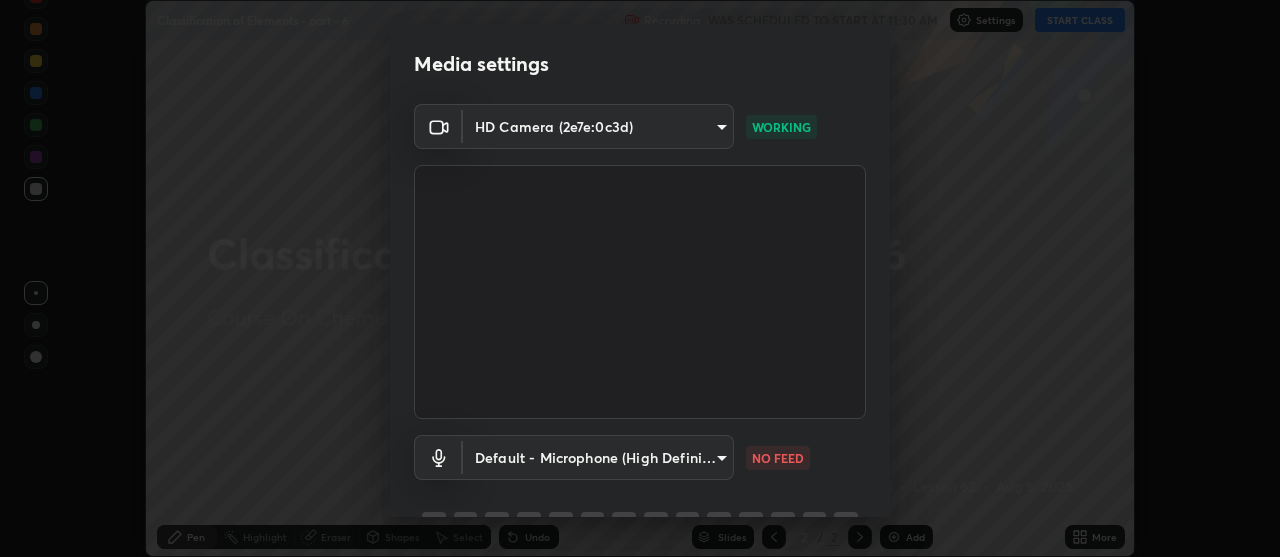 click on "Erase all Classification of Elements - part - 6 Recording WAS SCHEDULED TO START AT  11:30 AM Settings START CLASS Setting up your live class Classification of Elements - part - 6 • L62 of Course On Chemistry for JEE Growth 1 2027 [FIRST] [LAST] Pen Highlight Eraser Shapes Select Undo Slides 2 / 2 Add More No doubts shared Encourage your learners to ask a doubt for better clarity Report an issue Reason for reporting Buffering Chat not working Audio - Video sync issue Educator video quality low ​ Attach an image Report Media settings HD Camera (2e7e:0c3d) 4eebad9fb2b760257747d3faba0537f77ebfd590b97cb0ff6e10e17389be776b WORKING Default - Microphone (High Definition Audio Device) default NO FEED 1 / 5 Next" at bounding box center [640, 278] 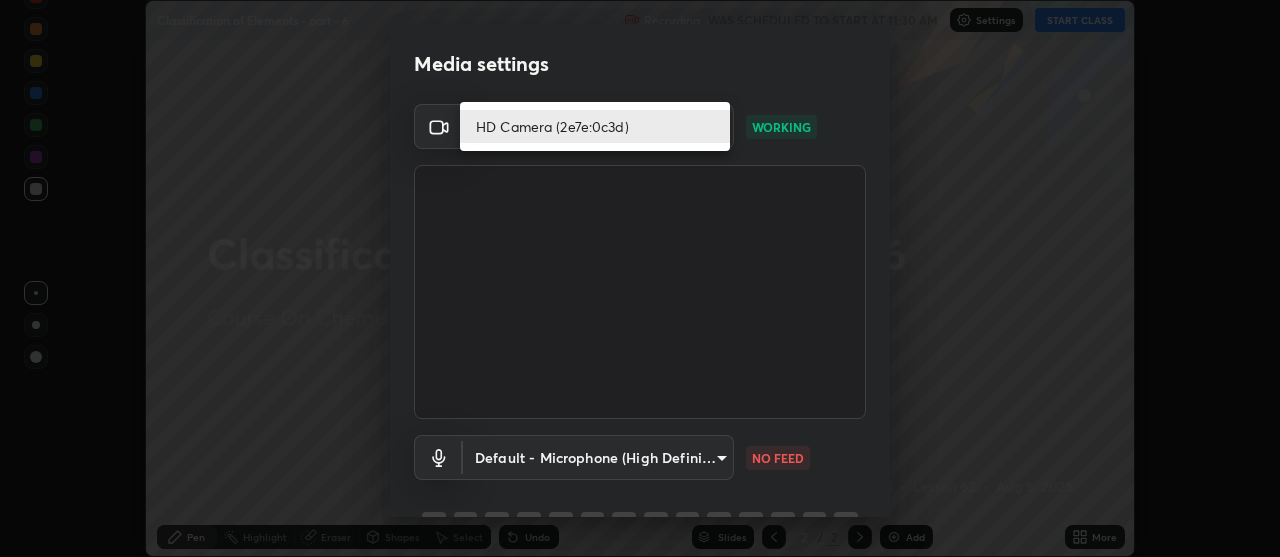 click on "HD Camera (2e7e:0c3d)" at bounding box center (595, 126) 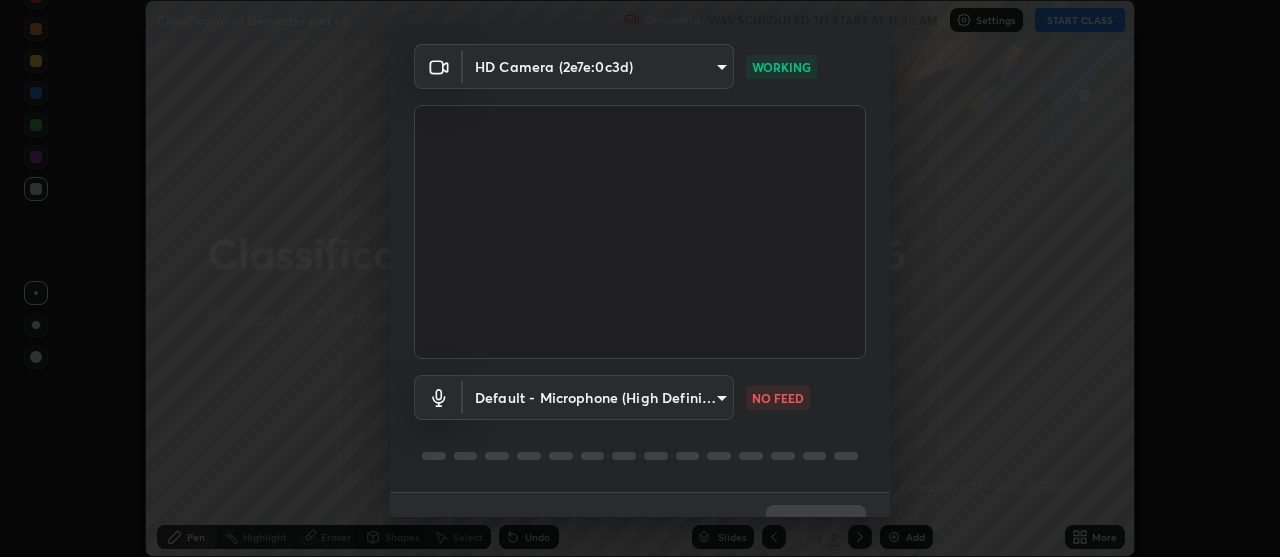 scroll, scrollTop: 64, scrollLeft: 0, axis: vertical 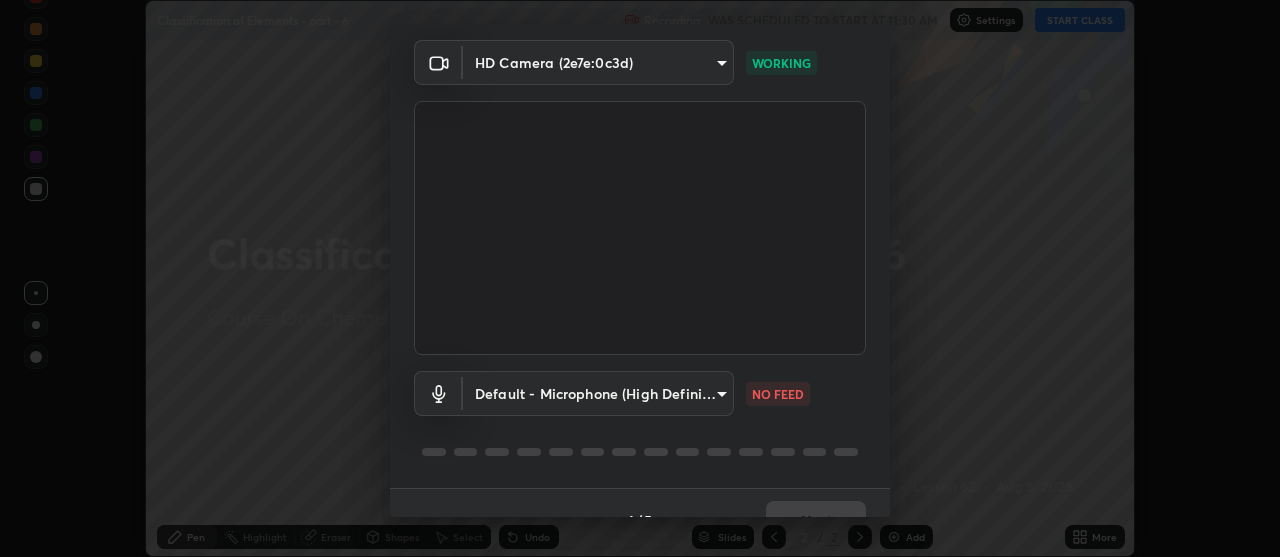click on "Erase all Classification of Elements - part - 6 Recording WAS SCHEDULED TO START AT  11:30 AM Settings START CLASS Setting up your live class Classification of Elements - part - 6 • L62 of Course On Chemistry for JEE Growth 1 2027 [FIRST] [LAST] Pen Highlight Eraser Shapes Select Undo Slides 2 / 2 Add More No doubts shared Encourage your learners to ask a doubt for better clarity Report an issue Reason for reporting Buffering Chat not working Audio - Video sync issue Educator video quality low ​ Attach an image Report Media settings HD Camera (2e7e:0c3d) 4eebad9fb2b760257747d3faba0537f77ebfd590b97cb0ff6e10e17389be776b WORKING Default - Microphone (High Definition Audio Device) default NO FEED 1 / 5 Next" at bounding box center (640, 278) 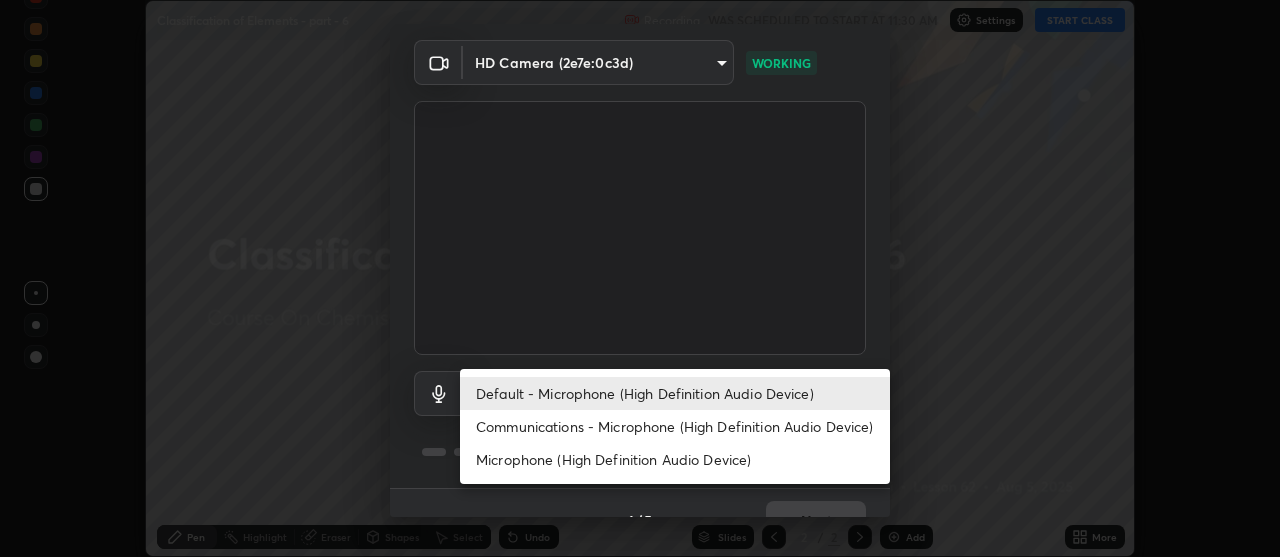 click on "Communications - Microphone (High Definition Audio Device)" at bounding box center [675, 426] 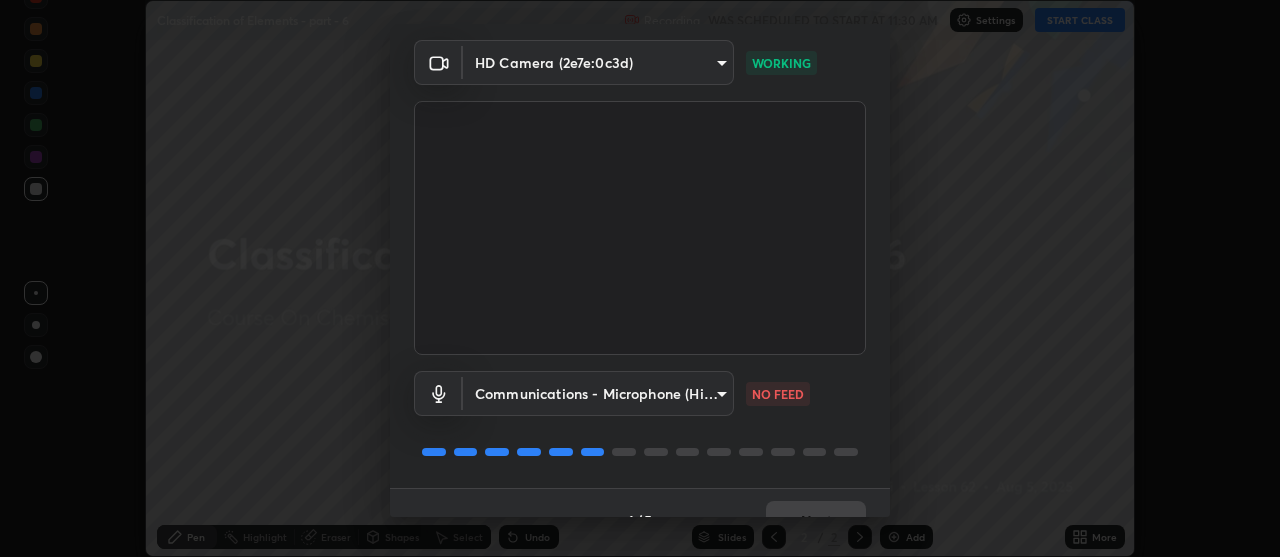 click on "Erase all Classification of Elements - part - 6 Recording WAS SCHEDULED TO START AT  11:30 AM Settings START CLASS Setting up your live class Classification of Elements - part - 6 • L62 of Course On Chemistry for JEE Growth 1 2027 [FIRST] [LAST] Pen Highlight Eraser Shapes Select Undo Slides 2 / 2 Add More No doubts shared Encourage your learners to ask a doubt for better clarity Report an issue Reason for reporting Buffering Chat not working Audio - Video sync issue Educator video quality low ​ Attach an image Report Media settings HD Camera (2e7e:0c3d) 4eebad9fb2b760257747d3faba0537f77ebfd590b97cb0ff6e10e17389be776b WORKING Communications - Microphone (High Definition Audio Device) communications NO FEED 1 / 5 Next" at bounding box center (640, 278) 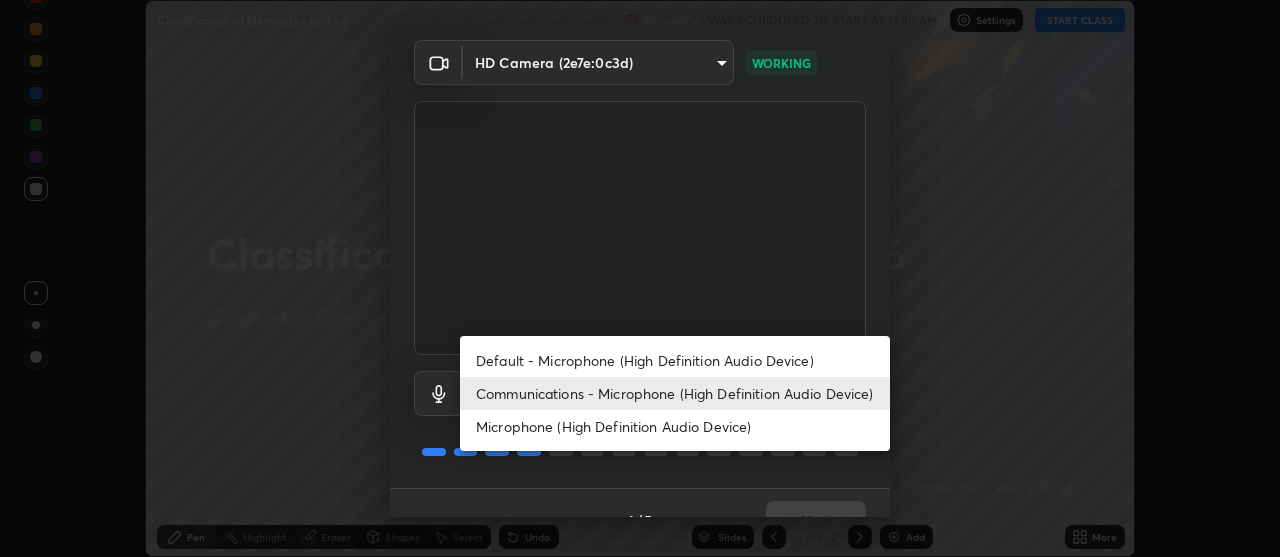 click on "Default - Microphone (High Definition Audio Device)" at bounding box center [675, 360] 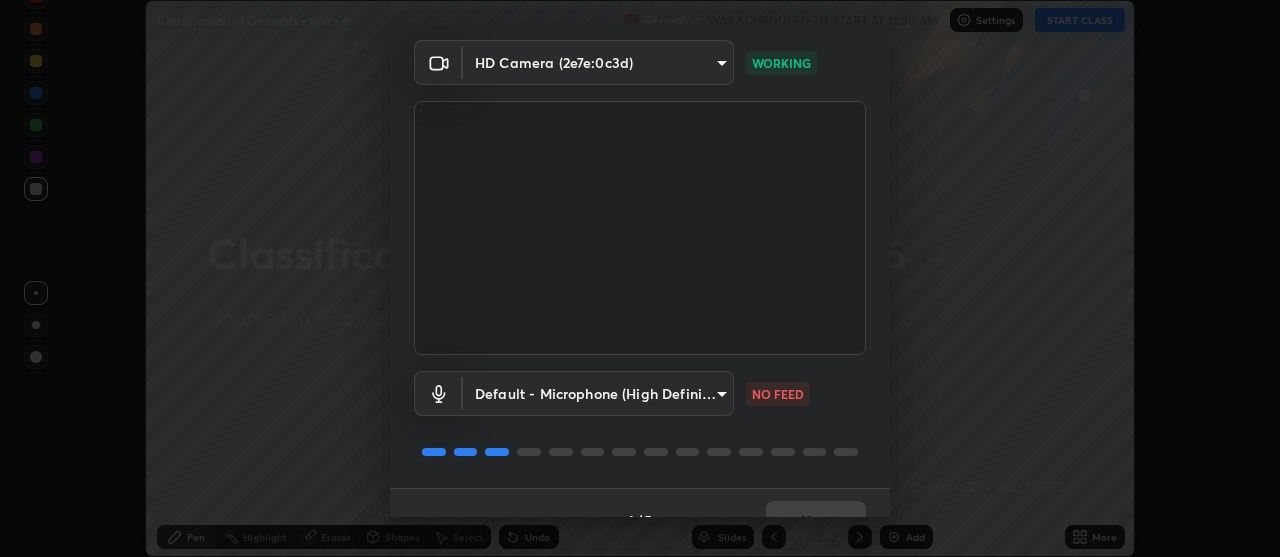 type on "default" 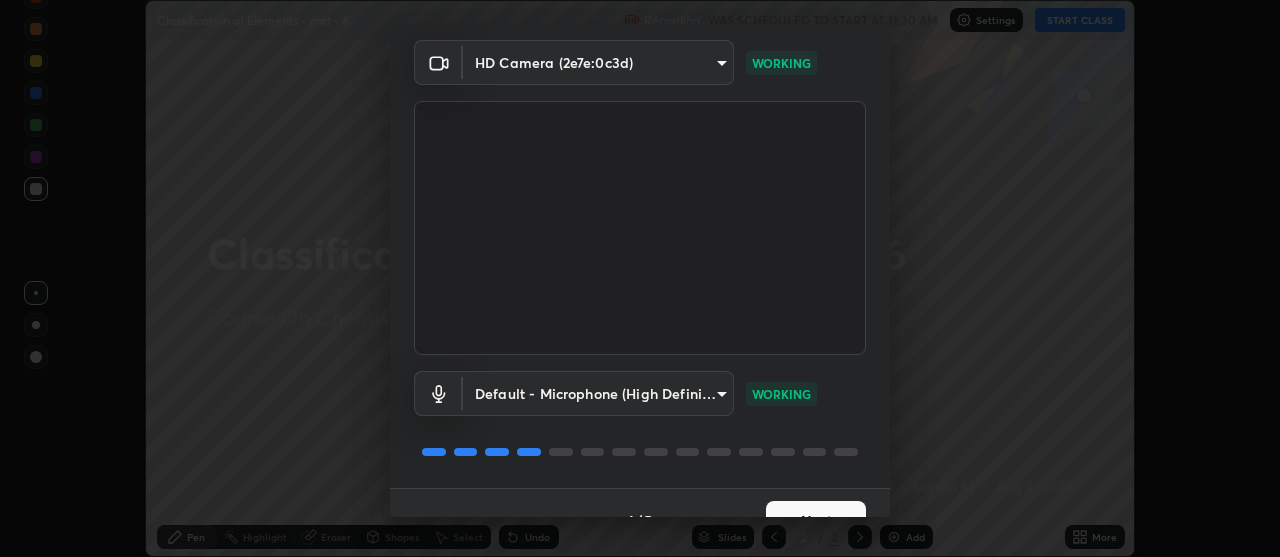 scroll, scrollTop: 99, scrollLeft: 0, axis: vertical 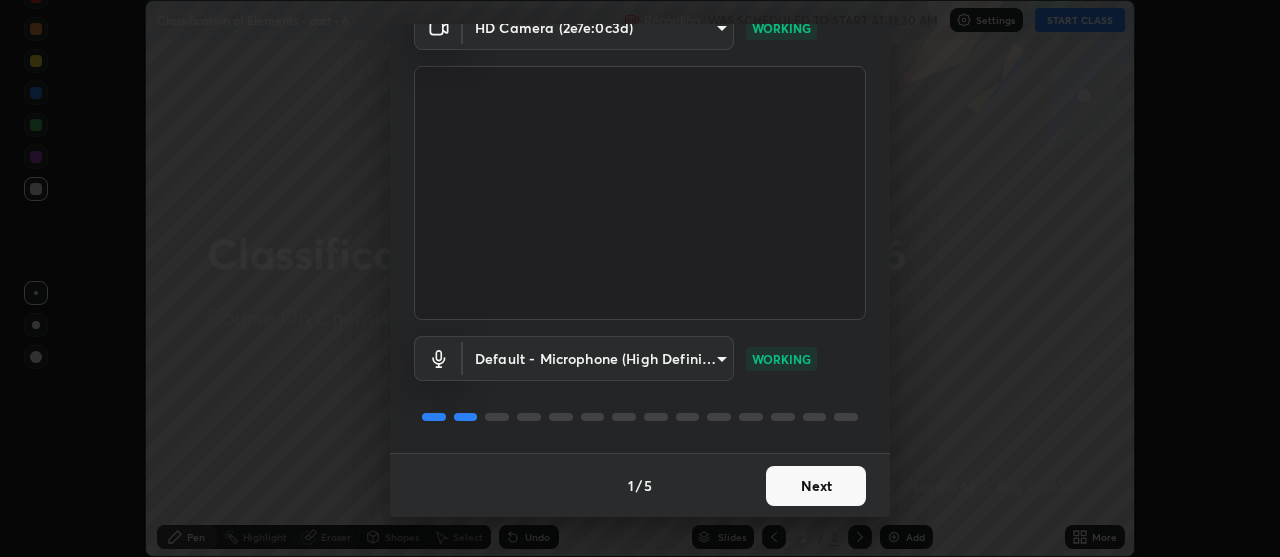 click on "Next" at bounding box center [816, 486] 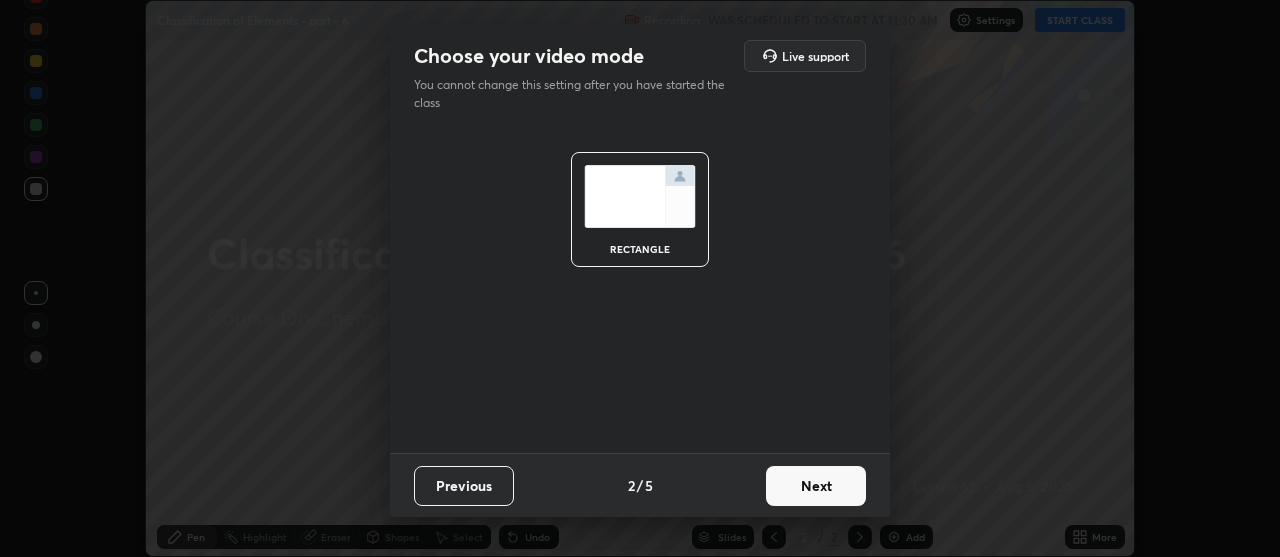 scroll, scrollTop: 0, scrollLeft: 0, axis: both 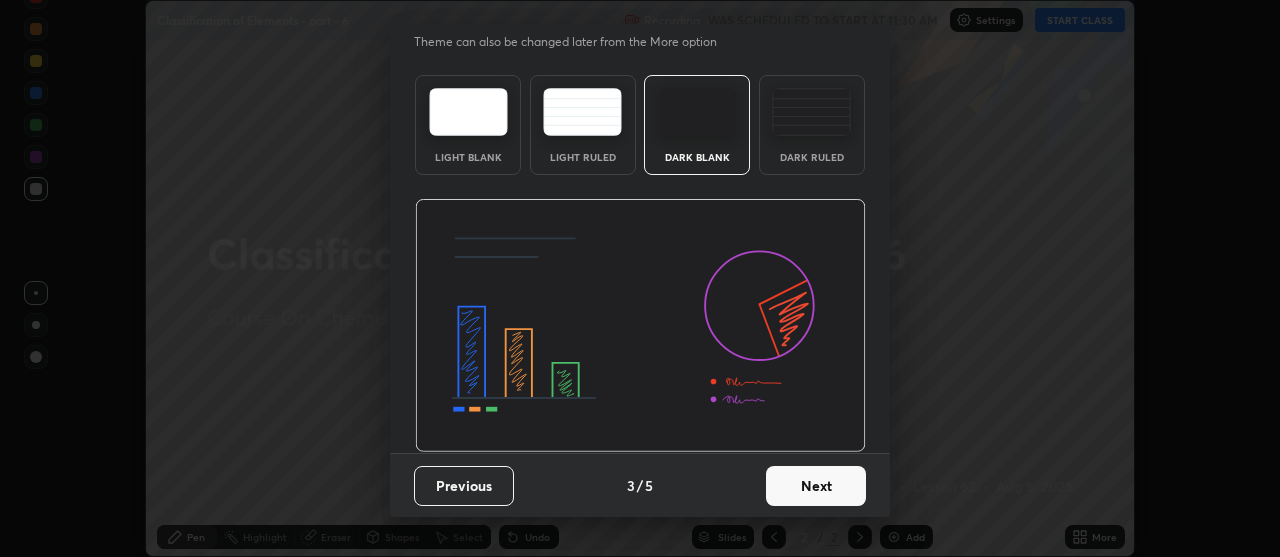 click on "Next" at bounding box center [816, 486] 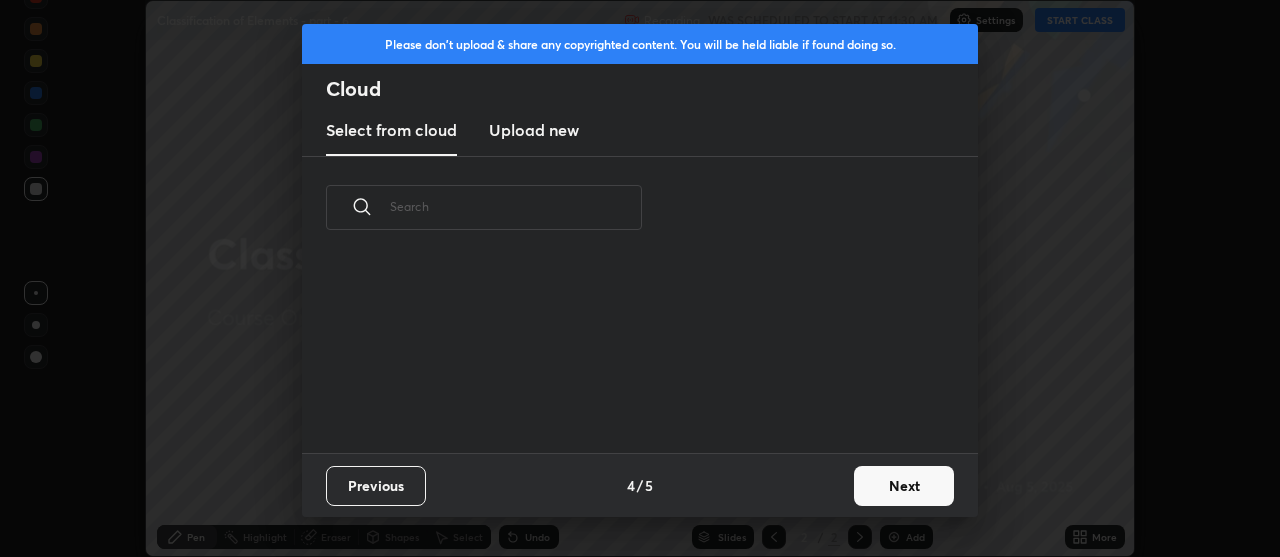 scroll, scrollTop: 7, scrollLeft: 11, axis: both 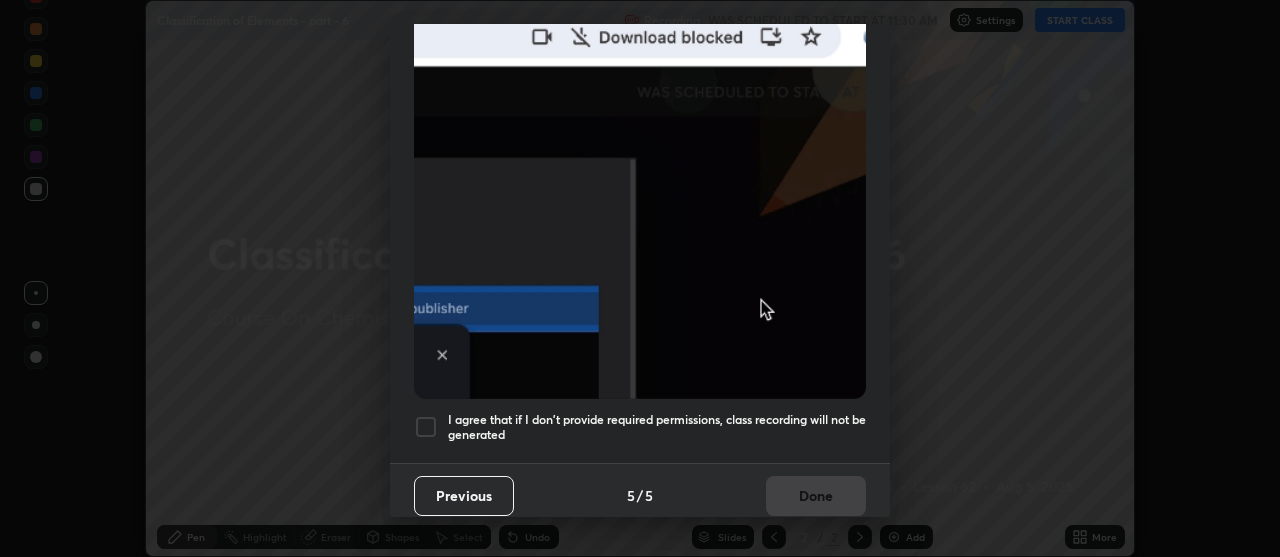 click on "Previous 5 / 5 Done" at bounding box center [640, 495] 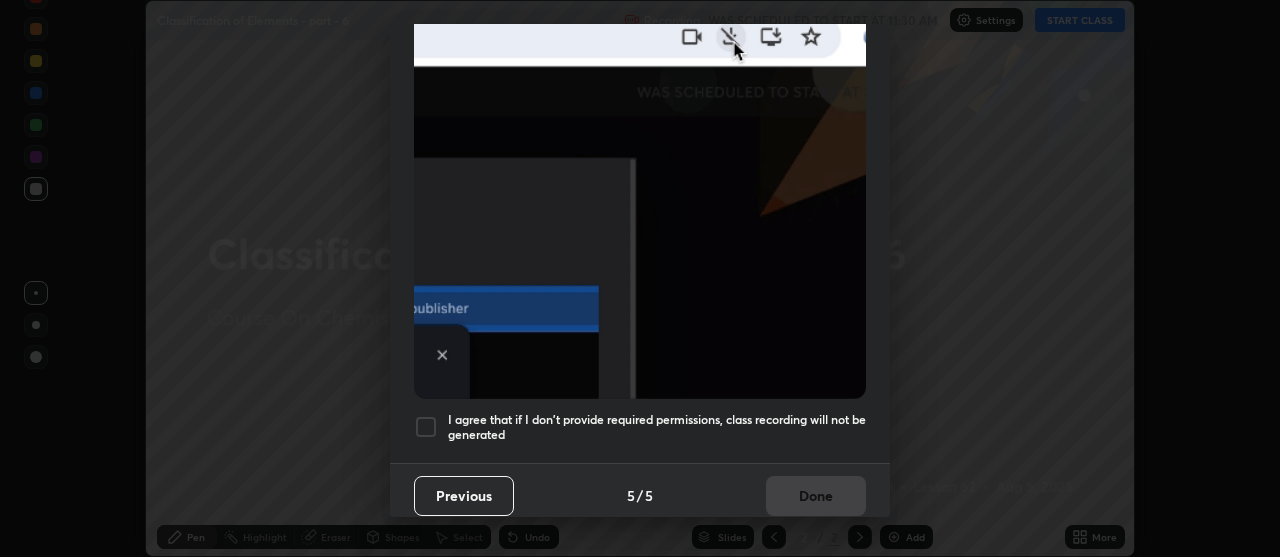 click at bounding box center [426, 427] 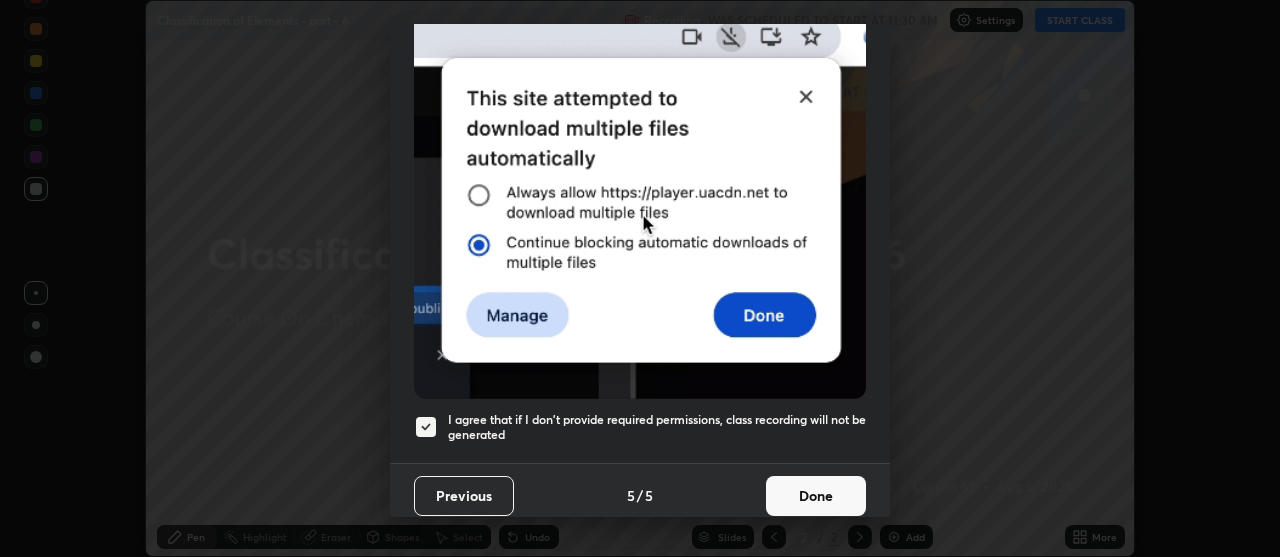 click on "Done" at bounding box center (816, 496) 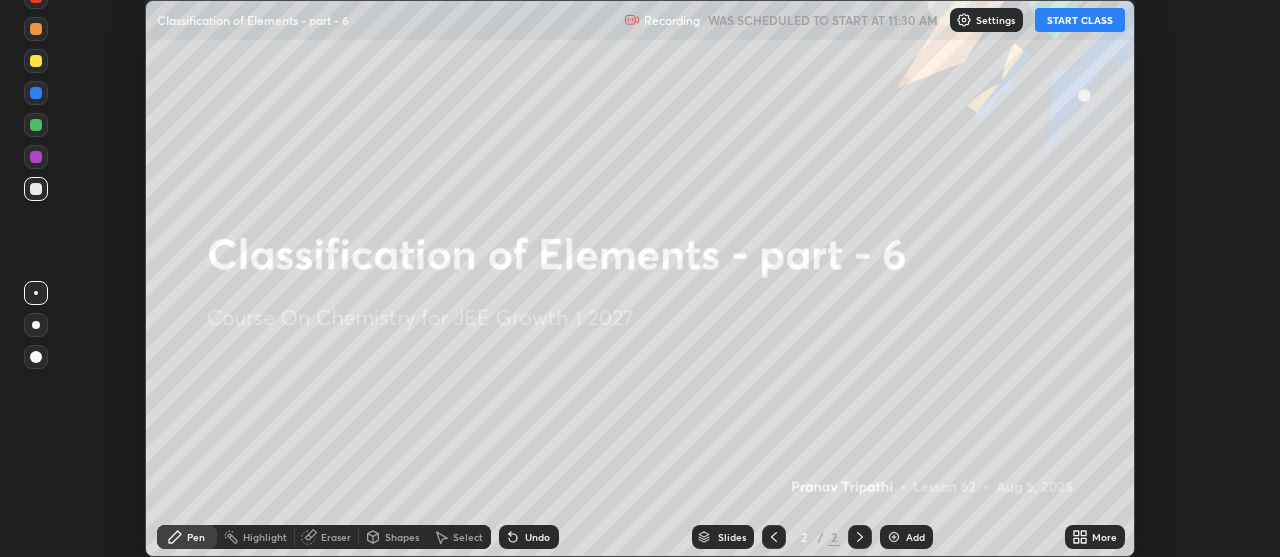 click 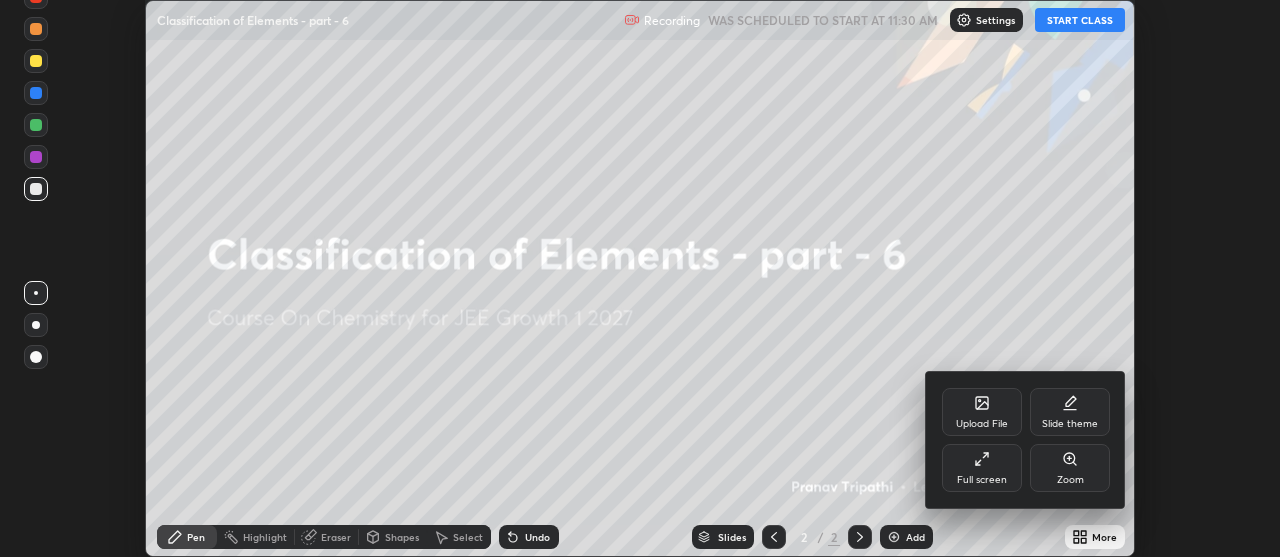 click on "Full screen" at bounding box center (982, 468) 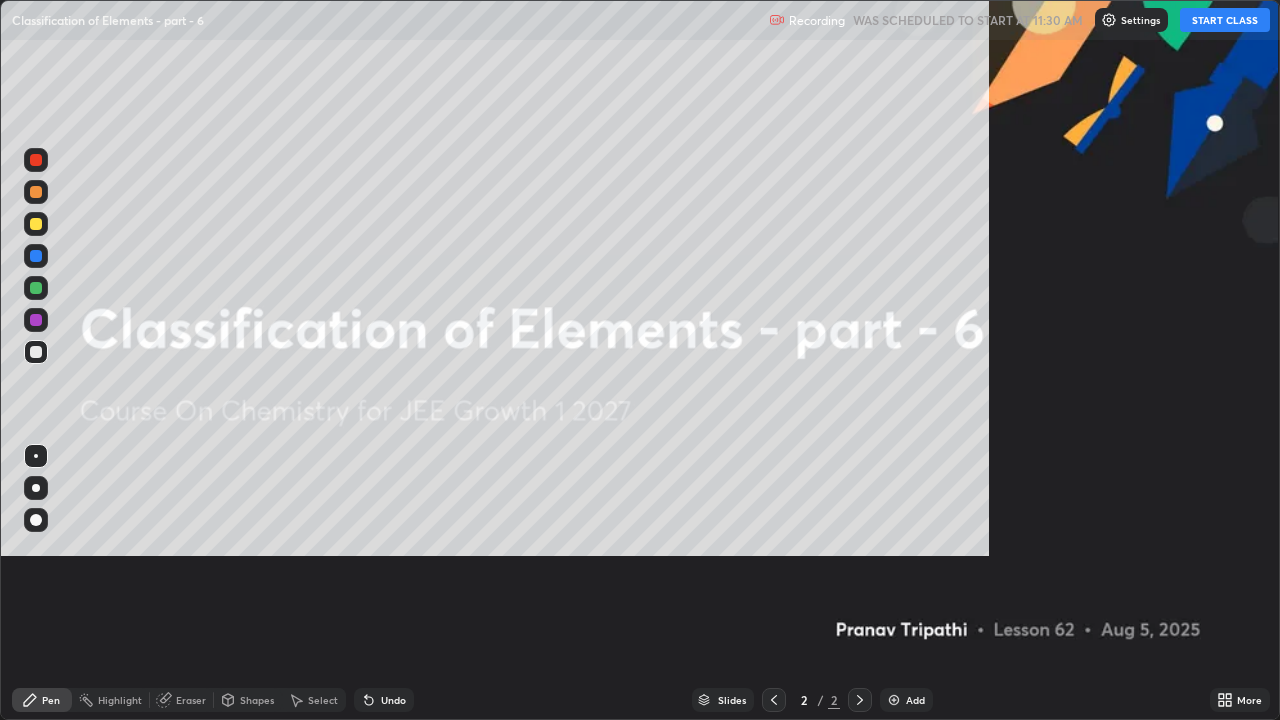 scroll, scrollTop: 99280, scrollLeft: 98720, axis: both 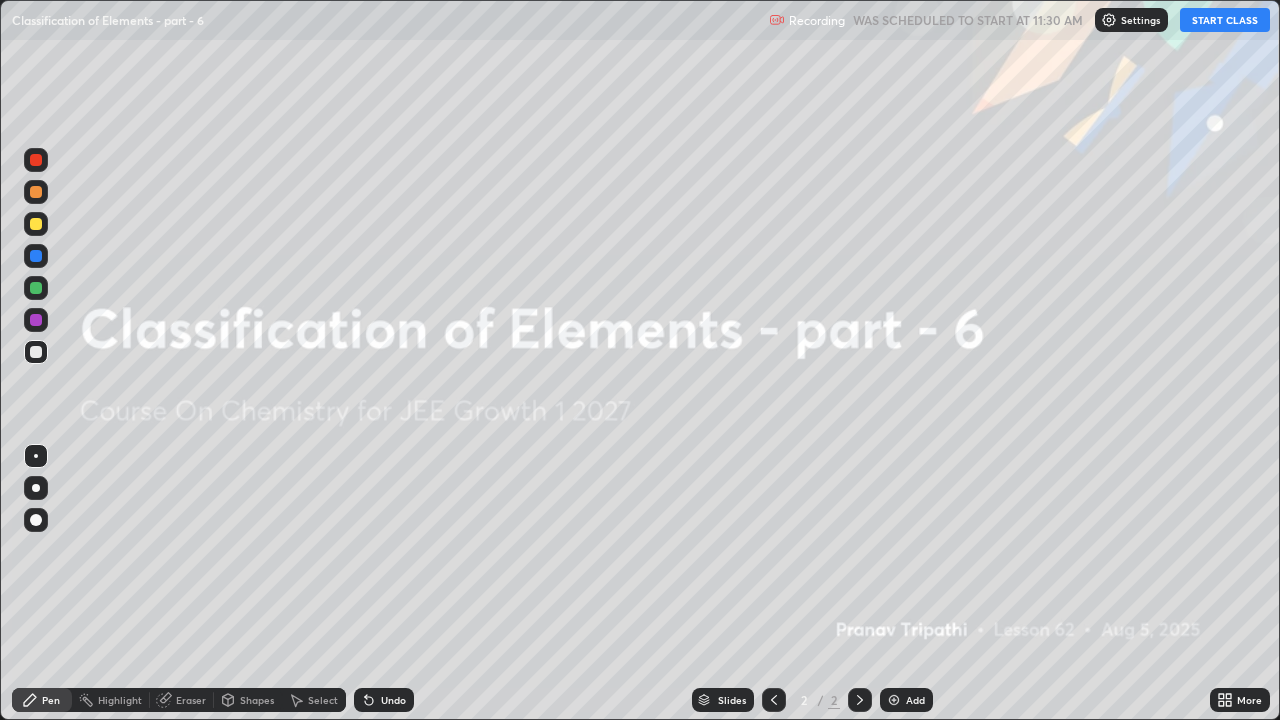 click on "START CLASS" at bounding box center [1225, 20] 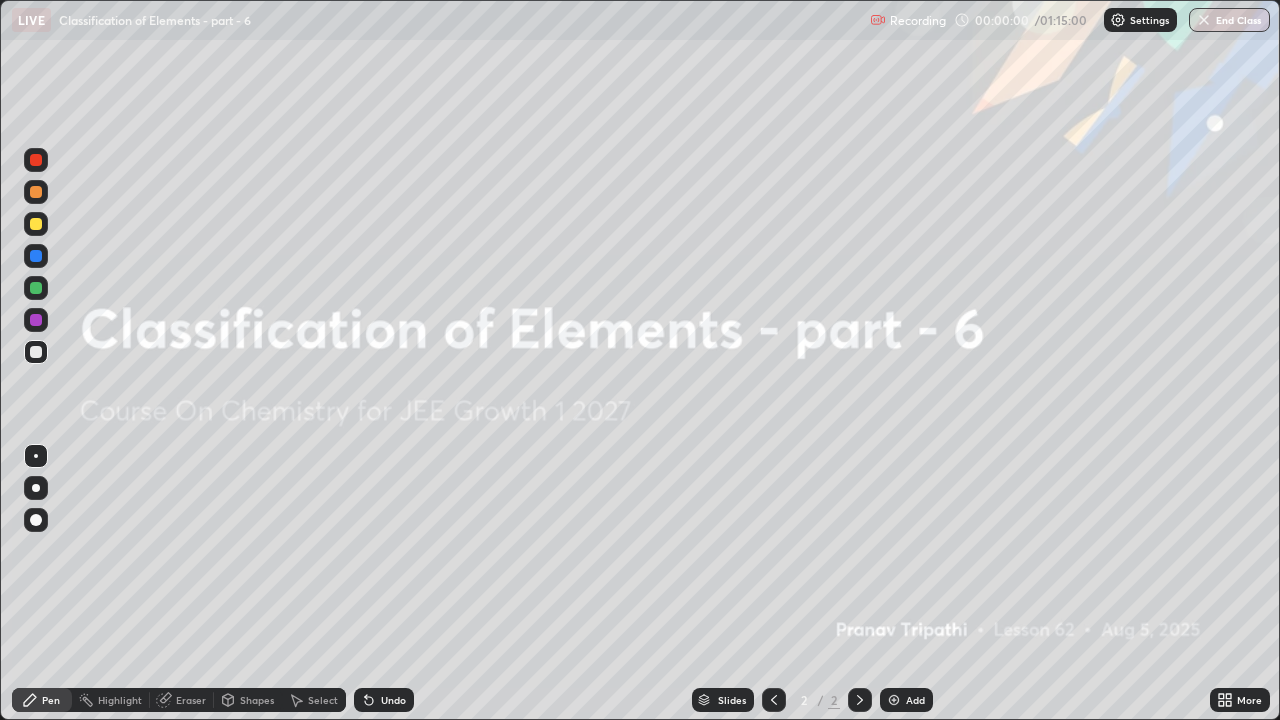click on "Add" at bounding box center [906, 700] 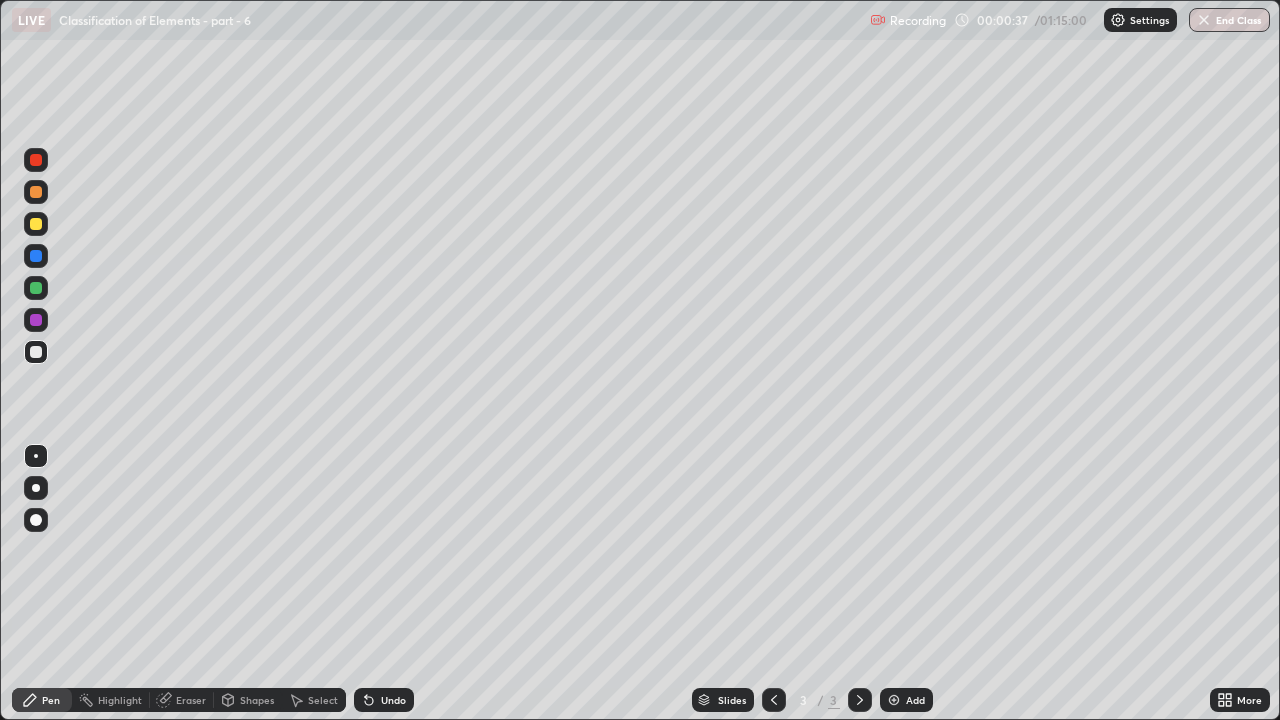 click at bounding box center [36, 224] 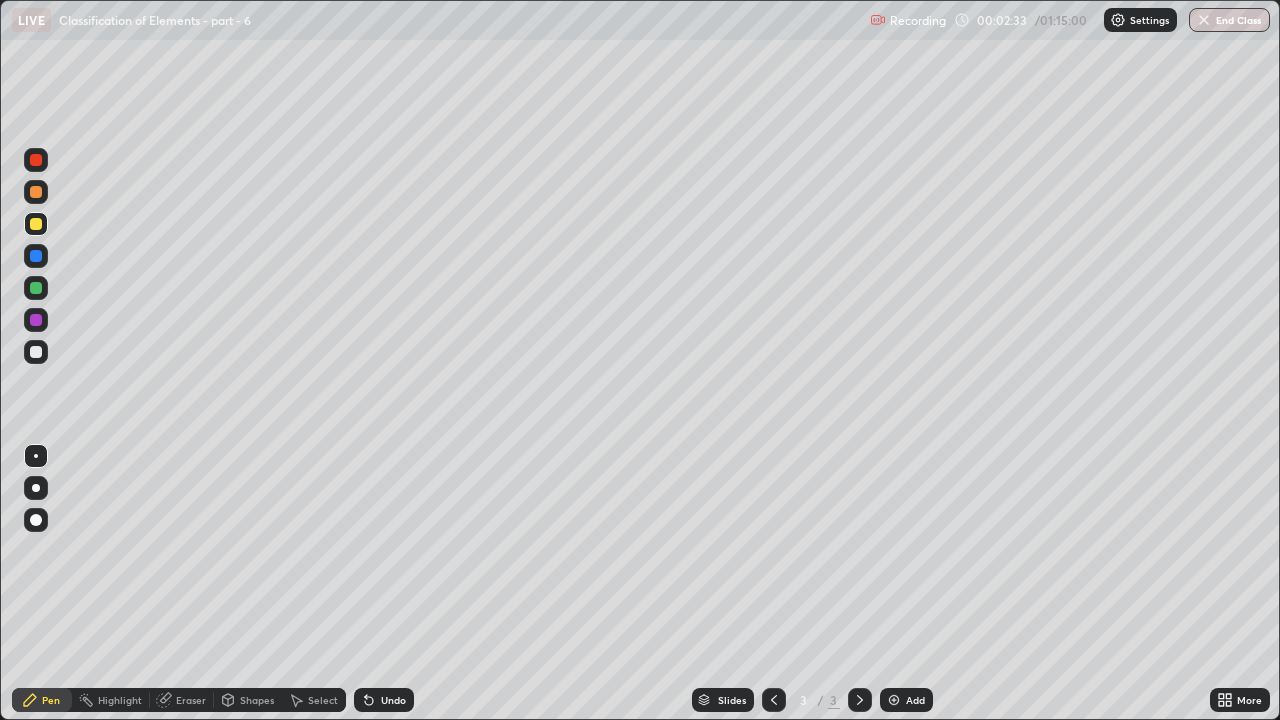 click at bounding box center [36, 288] 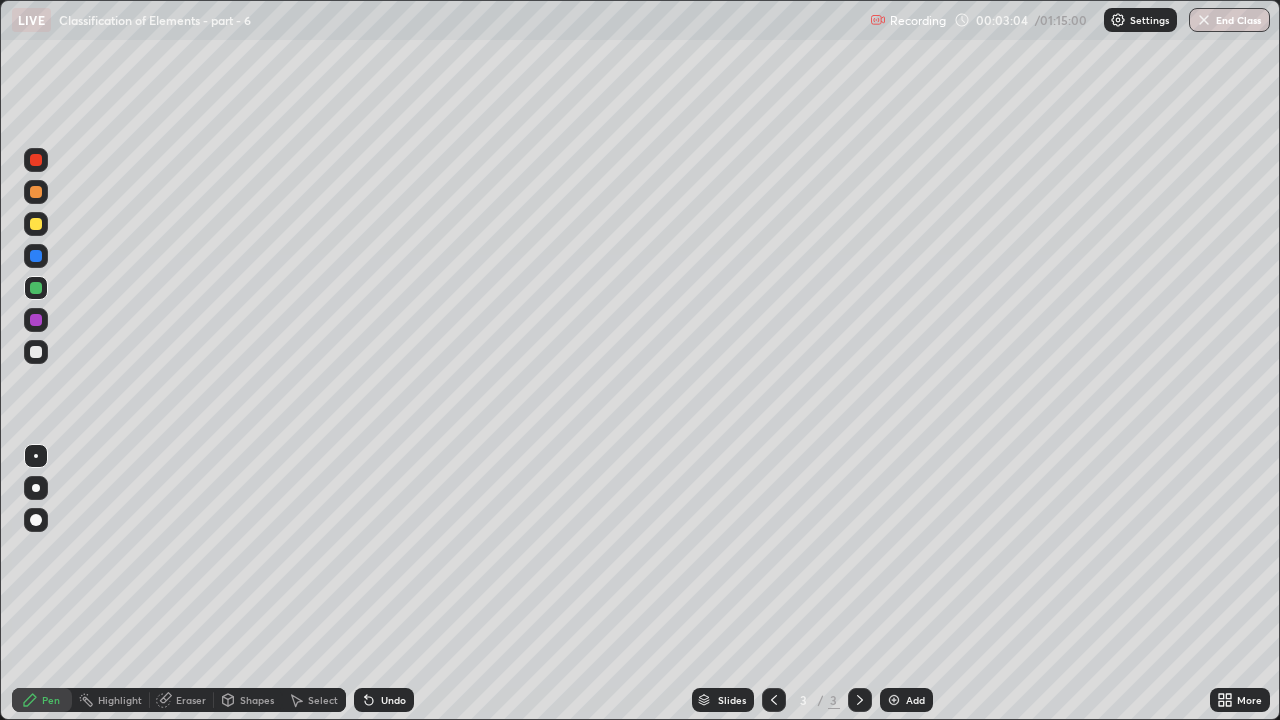 click at bounding box center (36, 320) 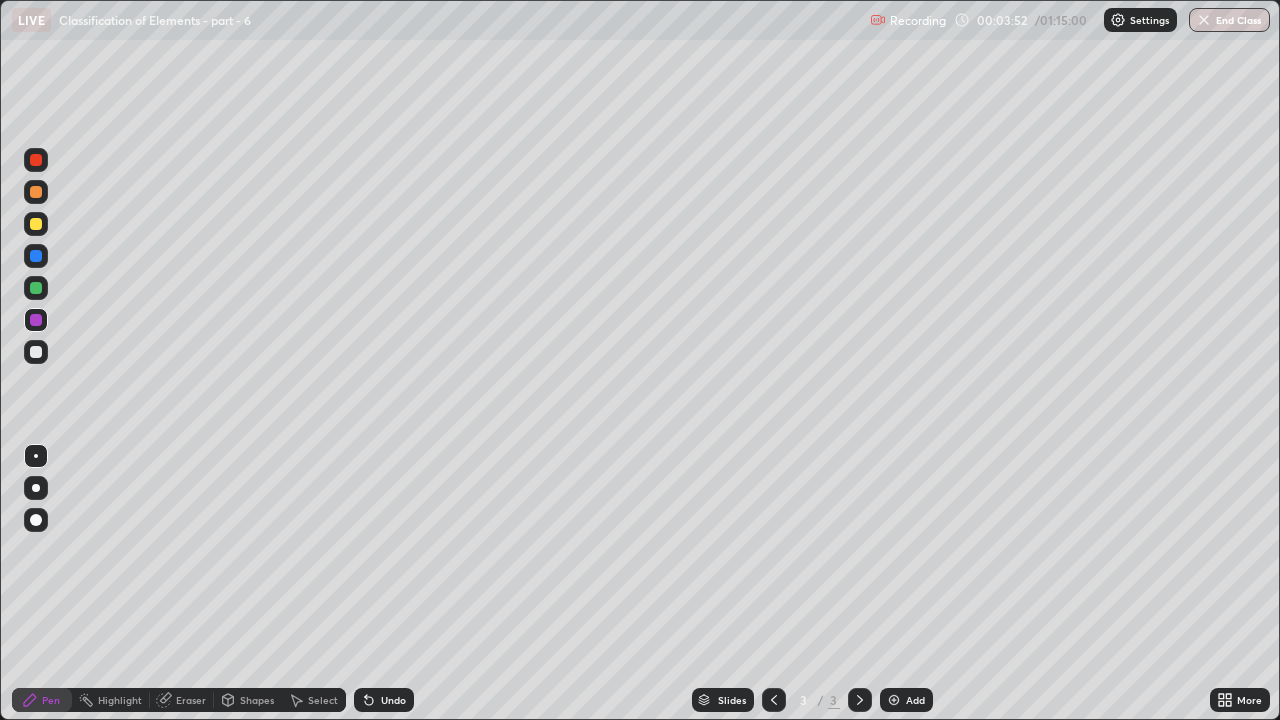 click at bounding box center (36, 288) 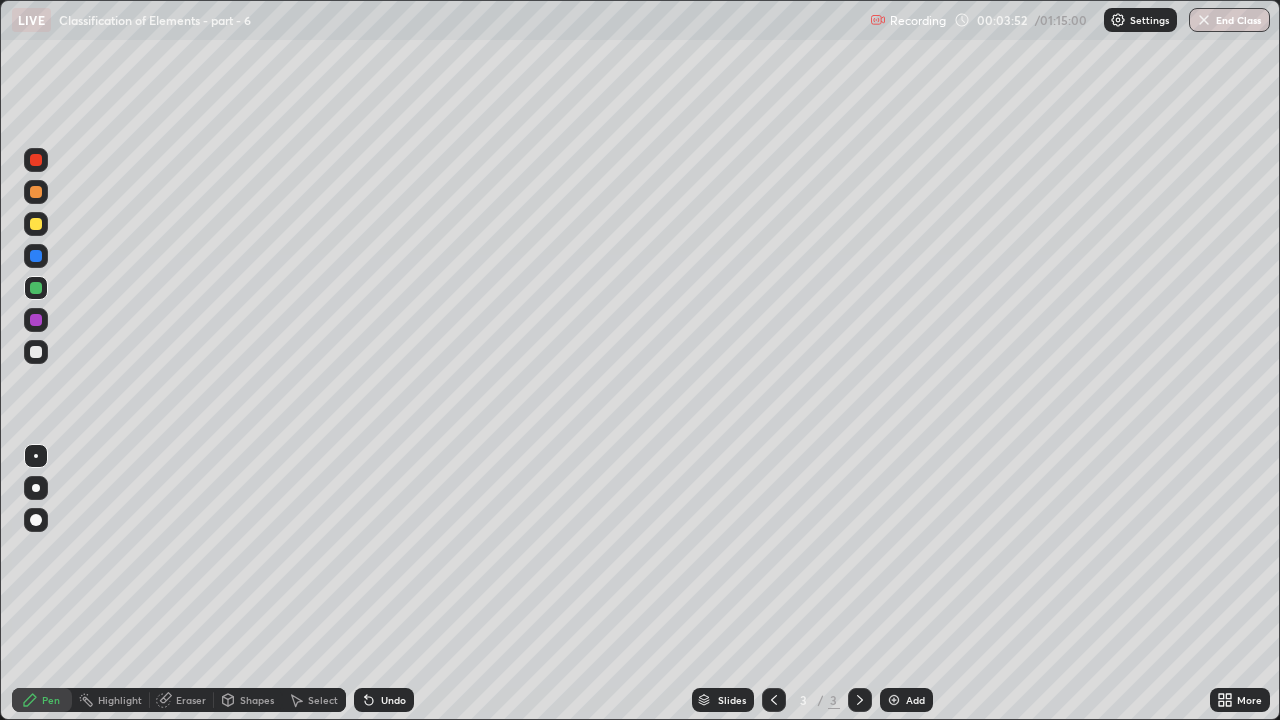 click at bounding box center [36, 256] 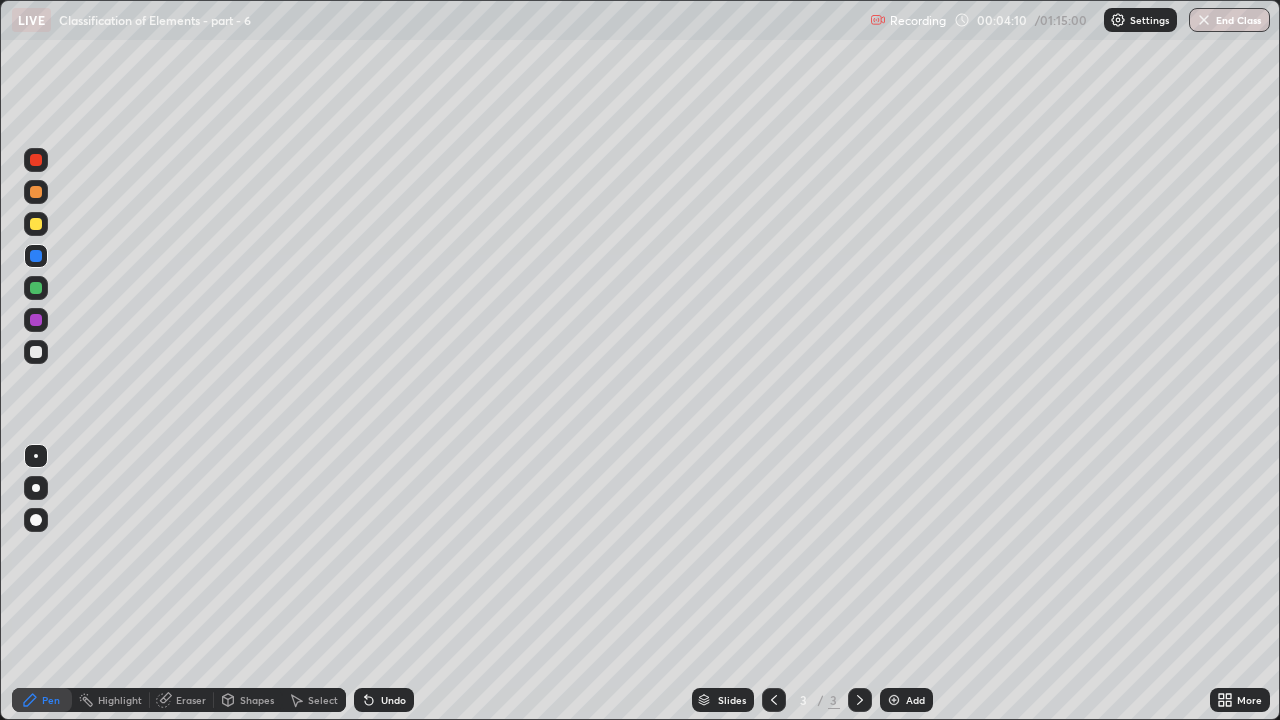 click on "Eraser" at bounding box center [191, 700] 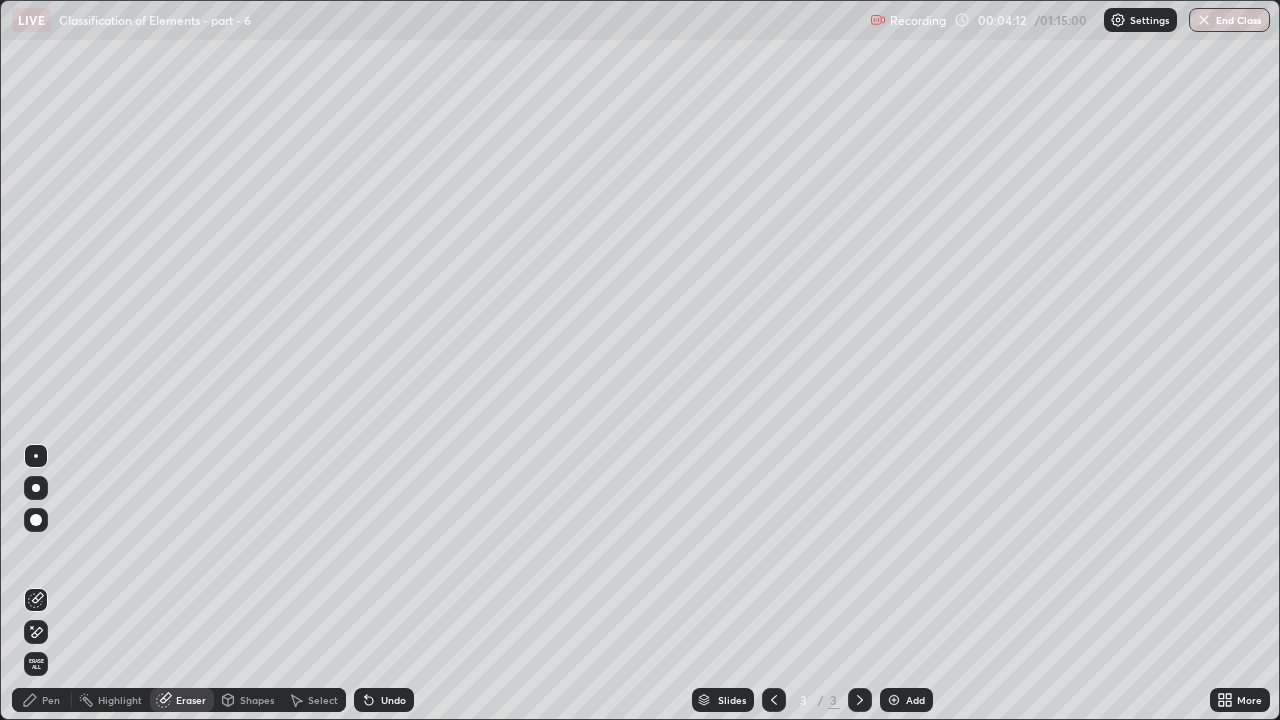 click on "Pen" at bounding box center (42, 700) 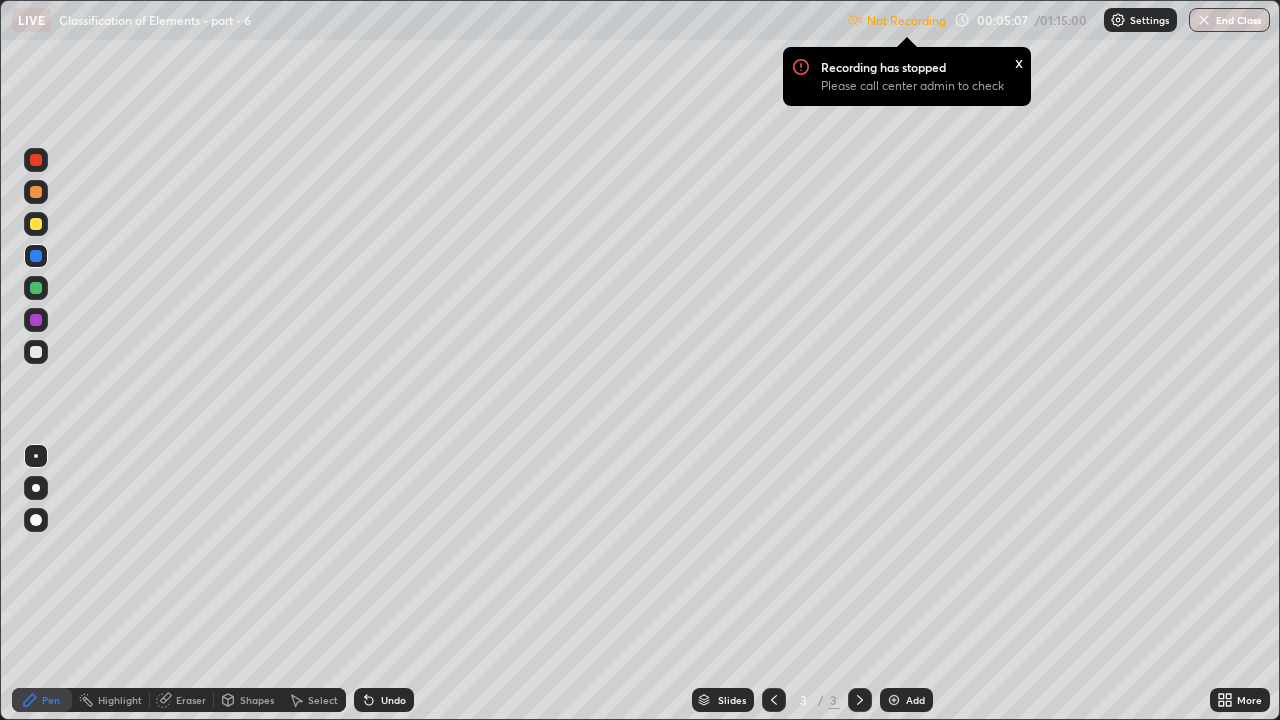 click 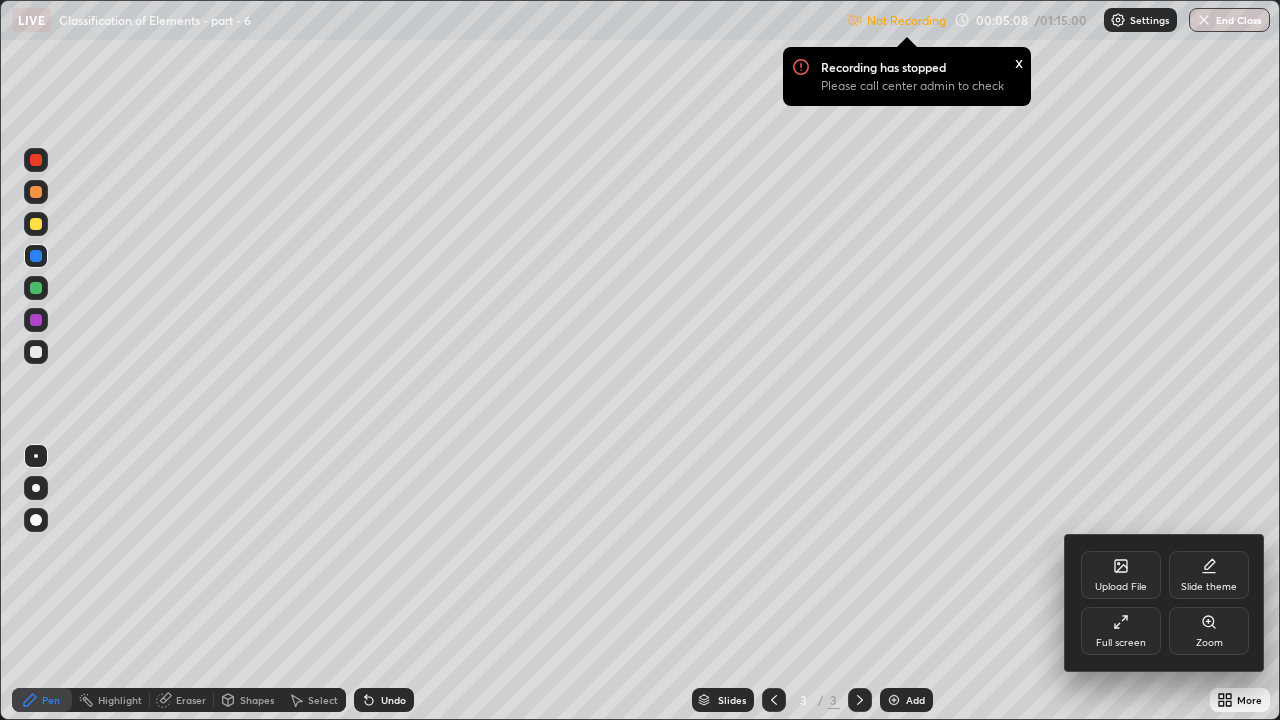 click on "Full screen" at bounding box center (1121, 631) 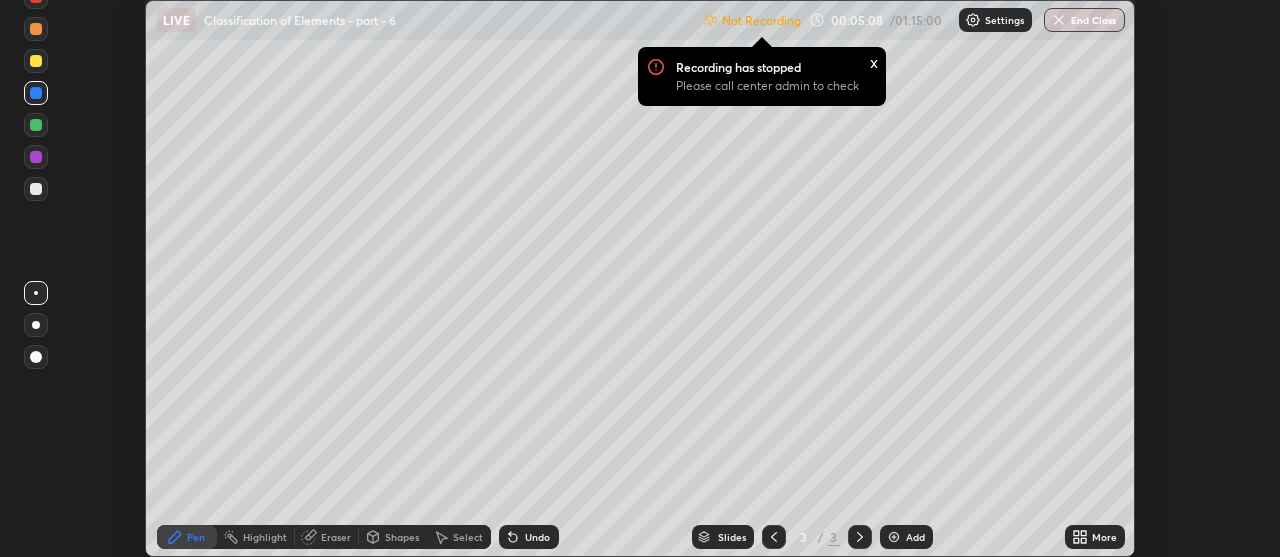 scroll, scrollTop: 557, scrollLeft: 1280, axis: both 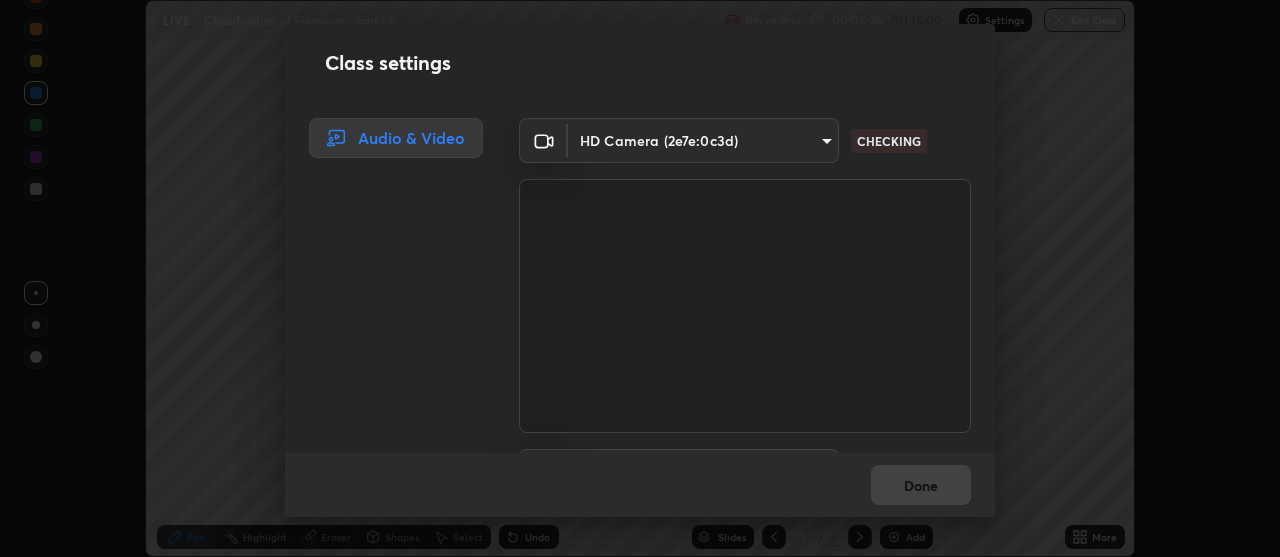 click on "Erase all LIVE Classification of Elements - part - 6 Recording 00:05:26 /  01:15:00 Settings End Class Setting up your live class Classification of Elements - part - 6 • L62 of Course On Chemistry for JEE Growth 1 2027 Pranav Tripathi Pen Highlight Eraser Shapes Select Undo Slides 3 / 3 Add More No doubts shared Encourage your learners to ask a doubt for better clarity Report an issue Reason for reporting Buffering Chat not working Audio - Video sync issue Educator video quality low ​ Attach an image Report Class settings Audio & Video HD Camera (2e7e:0c3d) 4eebad9fb2b760257747d3faba0537f77ebfd590b97cb0ff6e10e17389be776b CHECKING Default - Microphone (High Definition Audio Device) default CHECKING Done" at bounding box center (640, 278) 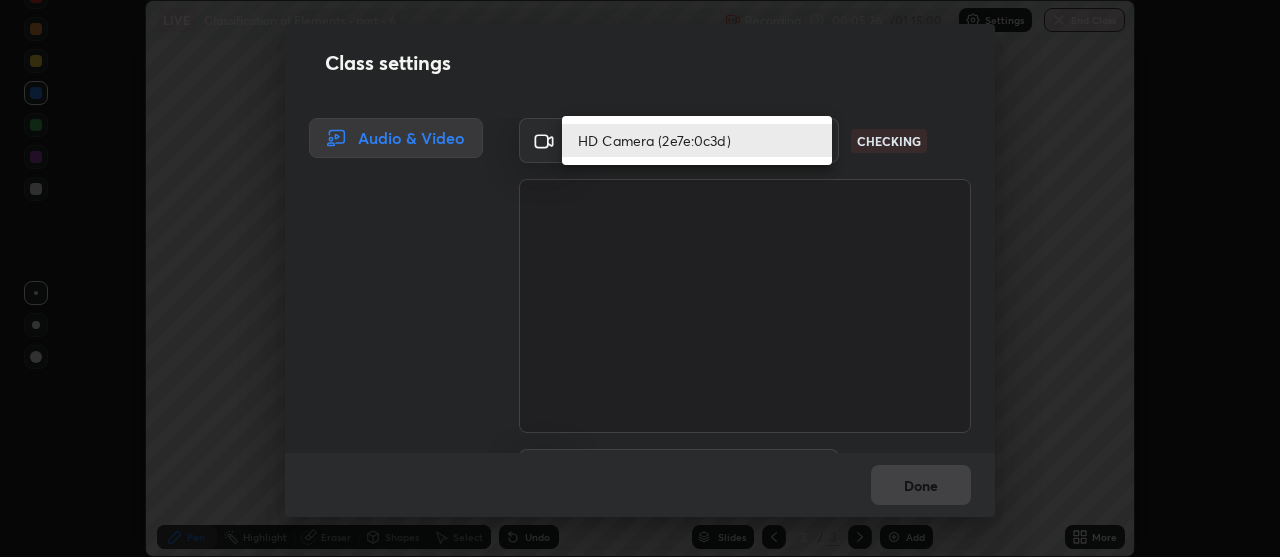 click on "HD Camera (2e7e:0c3d)" at bounding box center (697, 140) 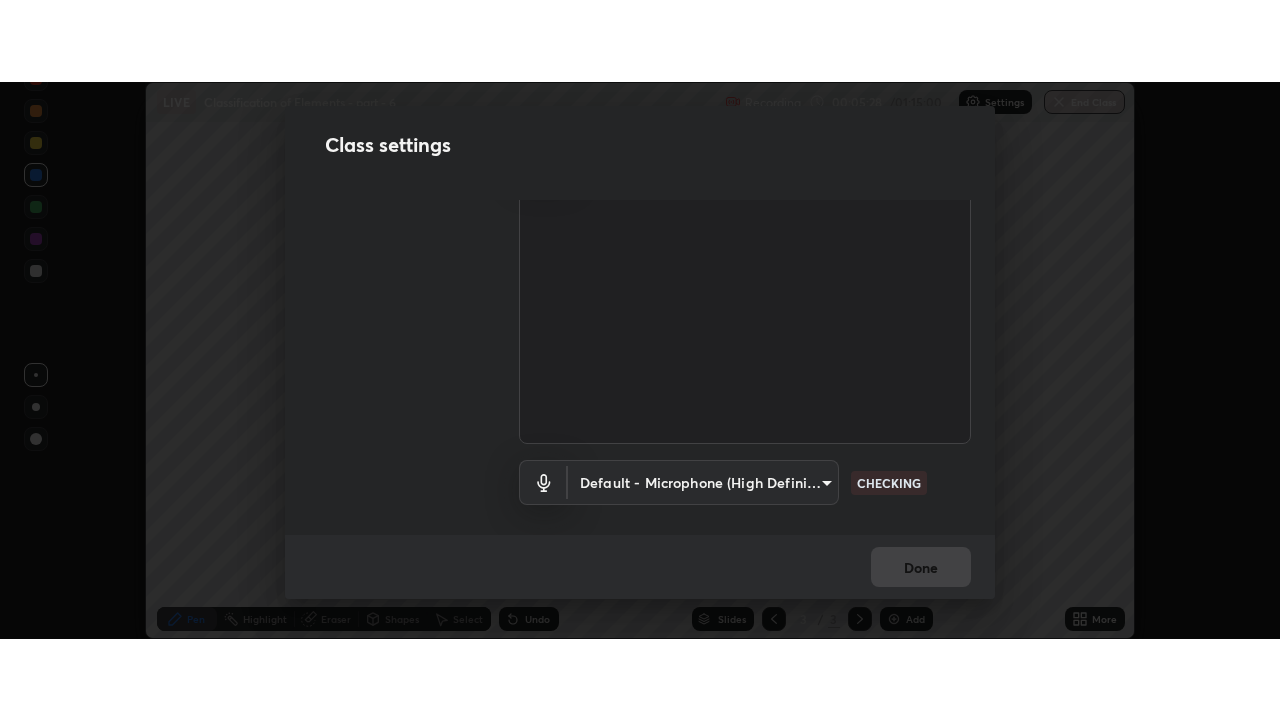 scroll, scrollTop: 119, scrollLeft: 0, axis: vertical 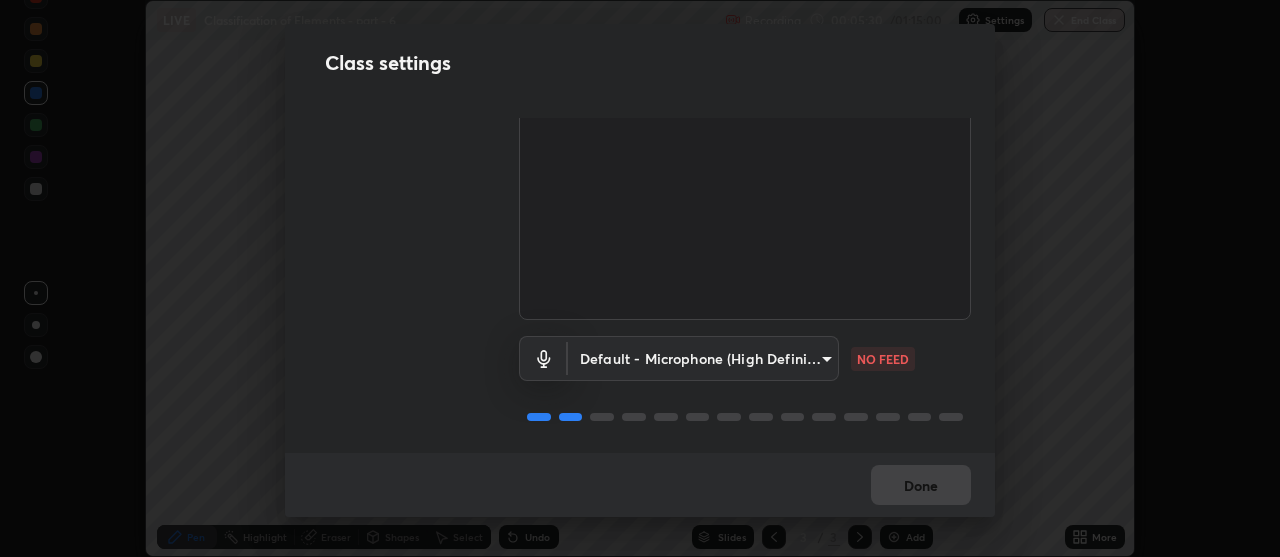 click on "Erase all LIVE Classification of Elements - part - 6 Recording 00:05:30 /  01:15:00 Settings End Class Setting up your live class Classification of Elements - part - 6 • L62 of Course On Chemistry for JEE Growth 1 2027 Pranav Tripathi Pen Highlight Eraser Shapes Select Undo Slides 3 / 3 Add More No doubts shared Encourage your learners to ask a doubt for better clarity Report an issue Reason for reporting Buffering Chat not working Audio - Video sync issue Educator video quality low ​ Attach an image Report Class settings Audio & Video HD Camera (2e7e:0c3d) 4eebad9fb2b760257747d3faba0537f77ebfd590b97cb0ff6e10e17389be776b WORKING Default - Microphone (High Definition Audio Device) default NO FEED Done" at bounding box center (640, 278) 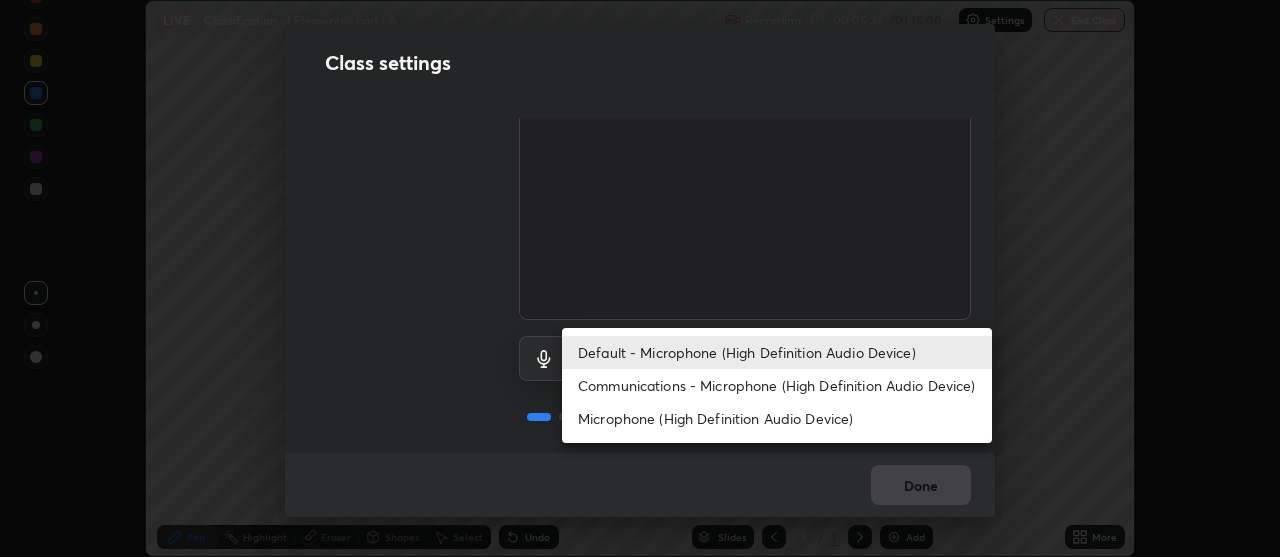 click on "Communications - Microphone (High Definition Audio Device)" at bounding box center [777, 385] 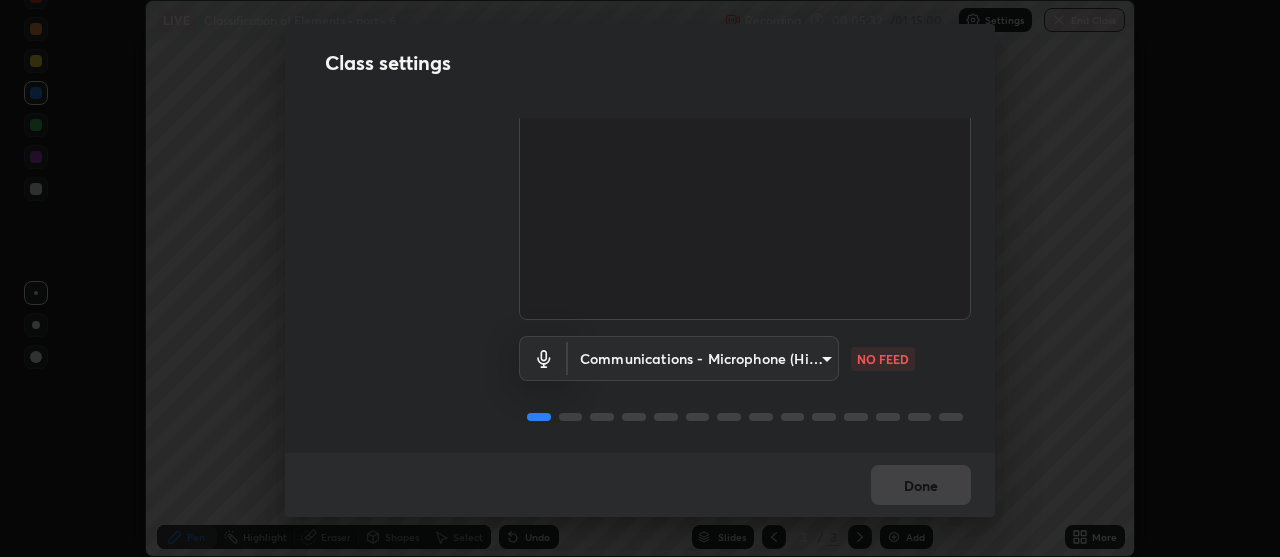 click on "Erase all LIVE Classification of Elements - part - 6 Recording 00:05:32 /  01:15:00 Settings End Class Setting up your live class Classification of Elements - part - 6 • L62 of Course On Chemistry for JEE Growth 1 2027 Pranav Tripathi Pen Highlight Eraser Shapes Select Undo Slides 3 / 3 Add More No doubts shared Encourage your learners to ask a doubt for better clarity Report an issue Reason for reporting Buffering Chat not working Audio - Video sync issue Educator video quality low ​ Attach an image Report Class settings Audio & Video HD Camera (2e7e:0c3d) 4eebad9fb2b760257747d3faba0537f77ebfd590b97cb0ff6e10e17389be776b WORKING Communications - Microphone (High Definition Audio Device) communications NO FEED Done" at bounding box center (640, 278) 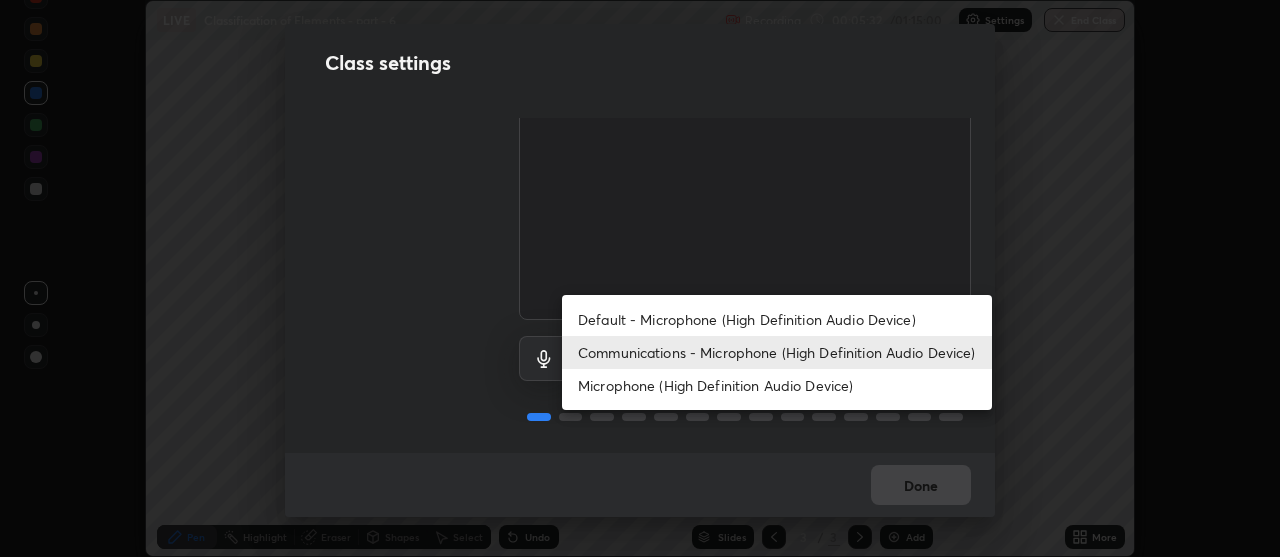 click on "Default - Microphone (High Definition Audio Device)" at bounding box center (777, 319) 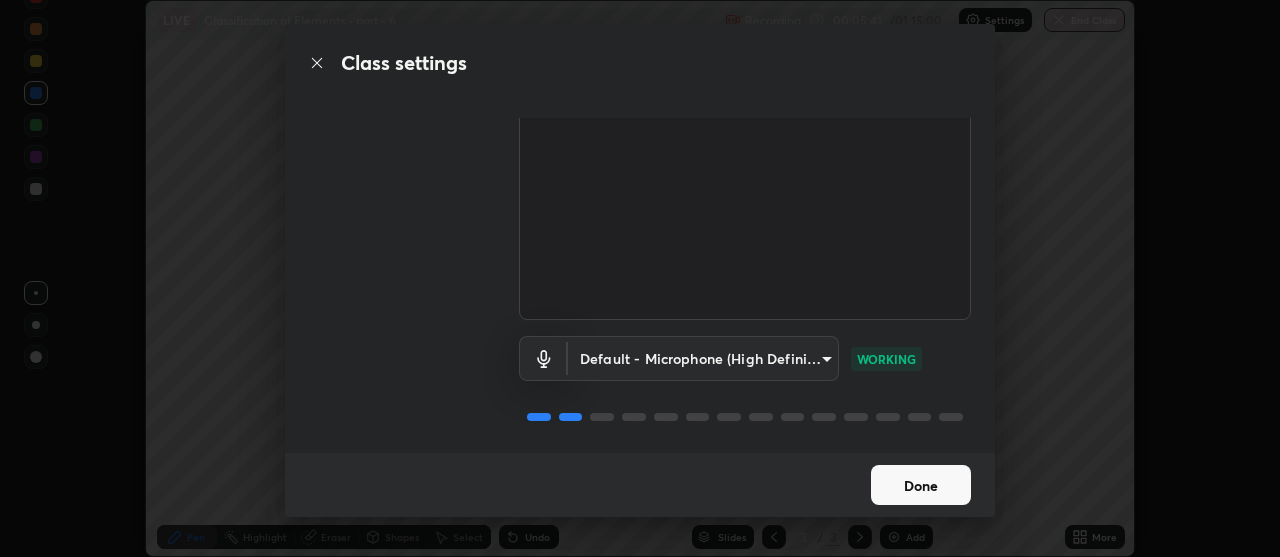 click on "Done" at bounding box center [921, 485] 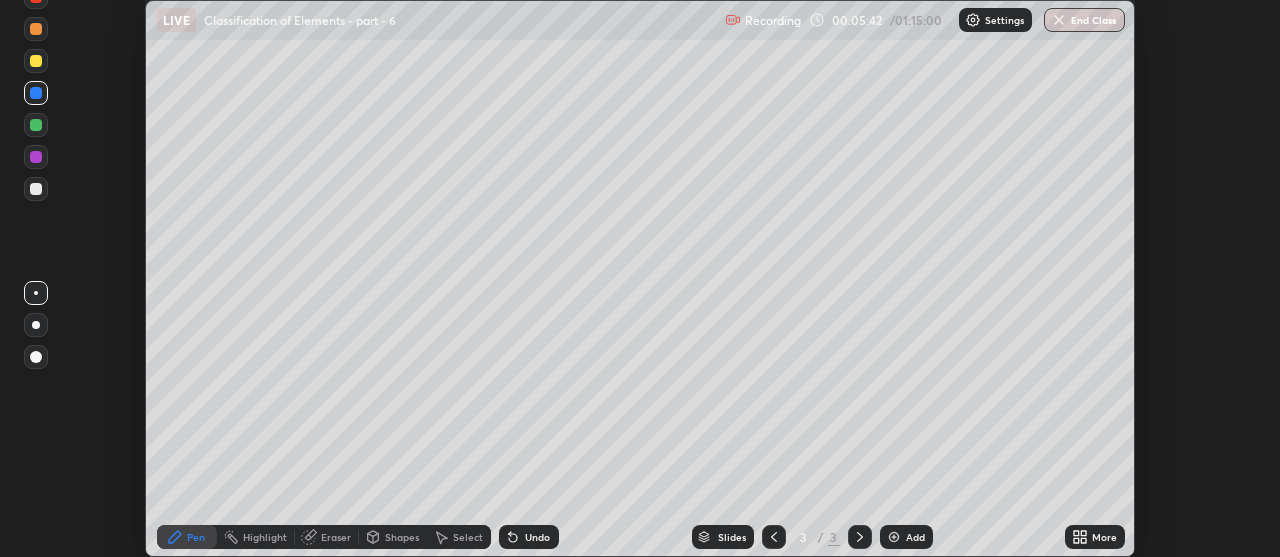 click 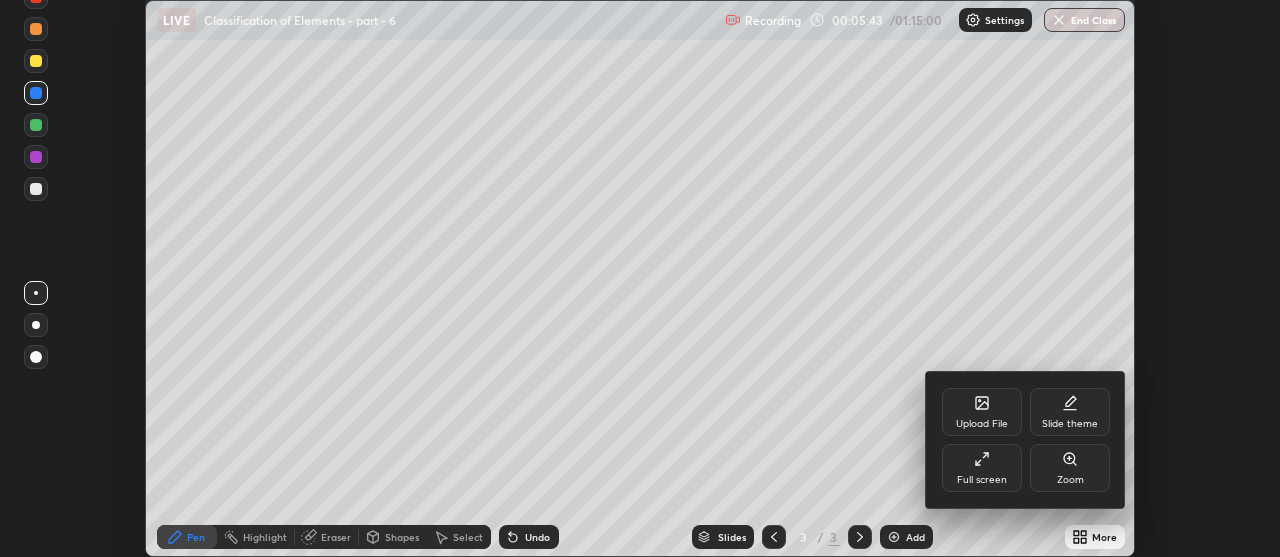 click on "Full screen" at bounding box center (982, 468) 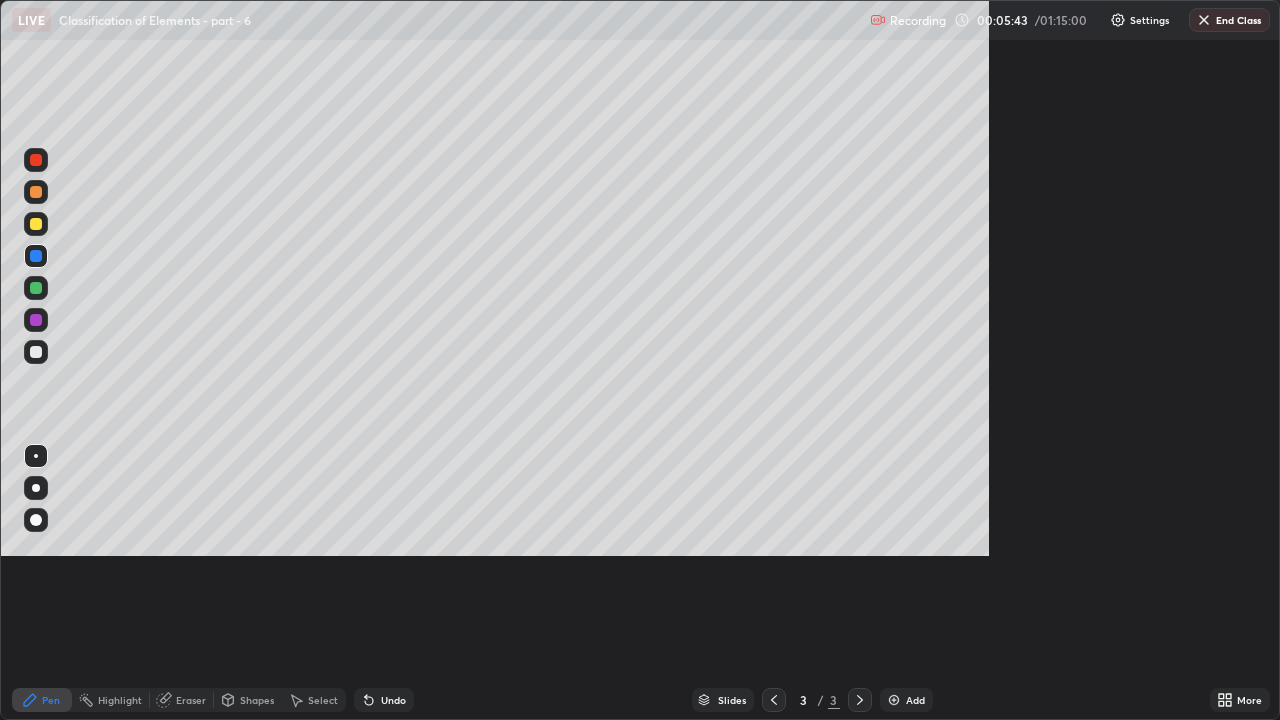 scroll, scrollTop: 99280, scrollLeft: 98720, axis: both 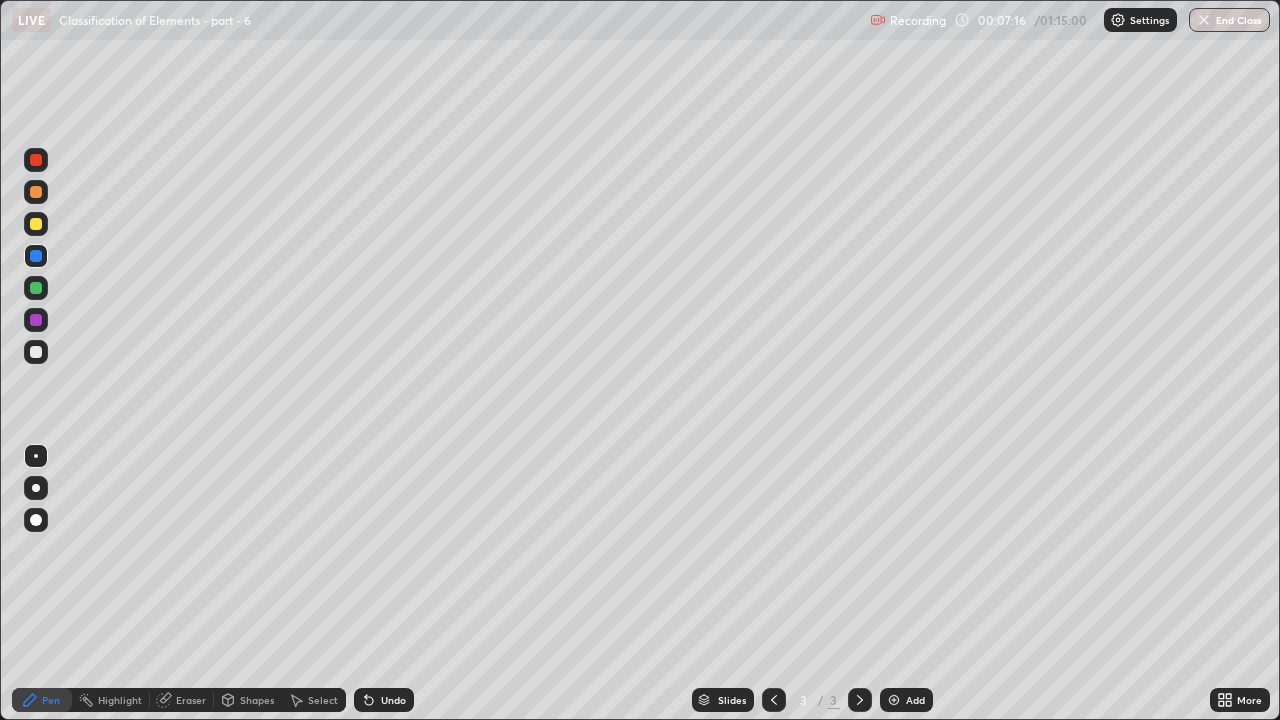 click on "Add" at bounding box center [906, 700] 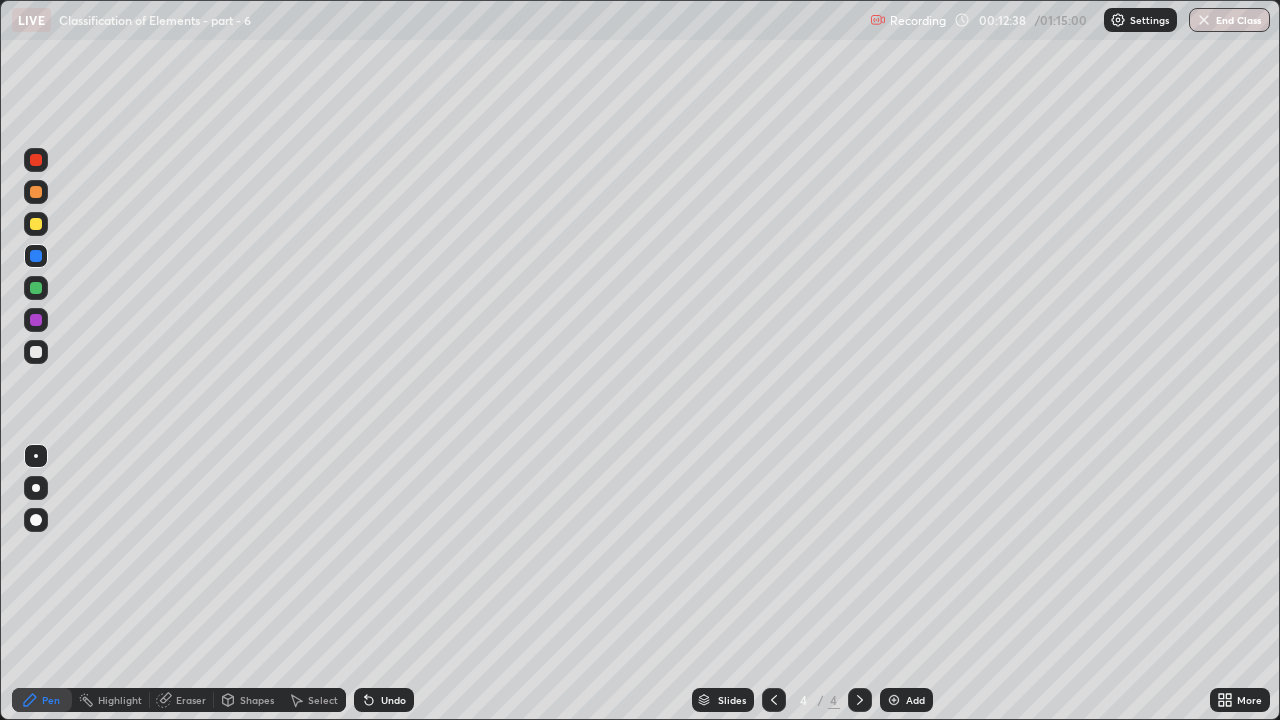 click at bounding box center [36, 352] 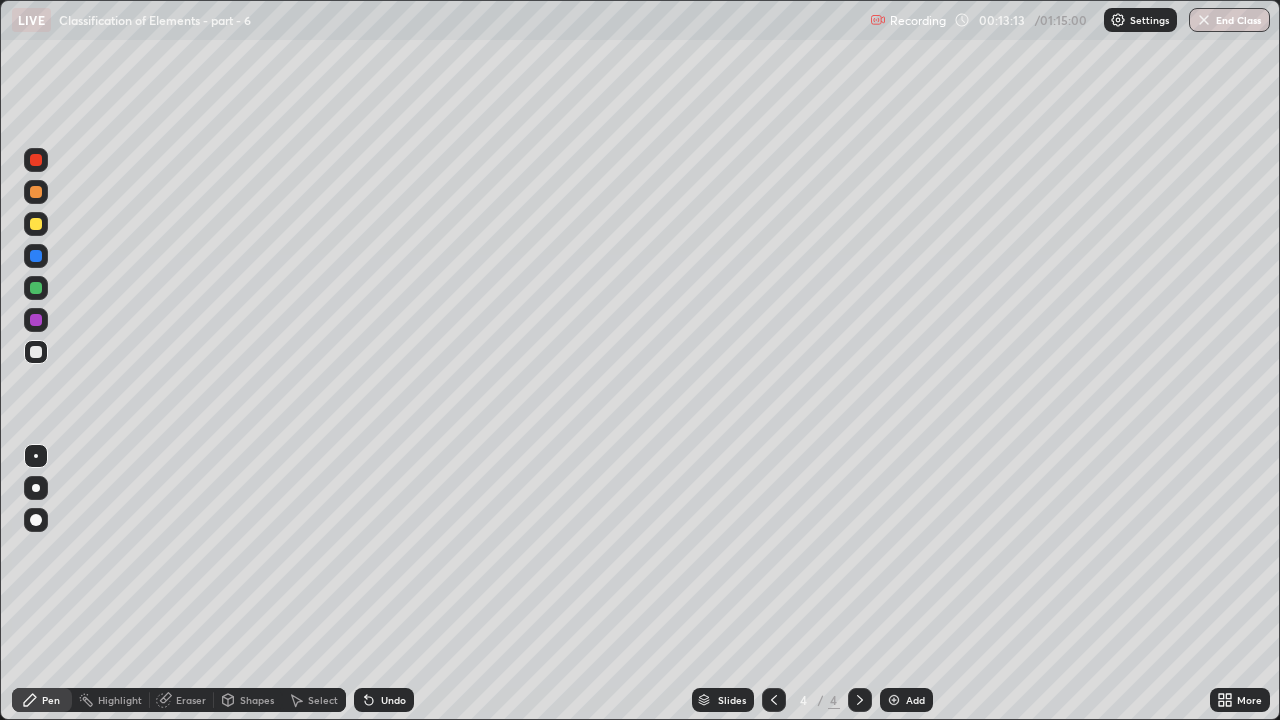 click at bounding box center [36, 256] 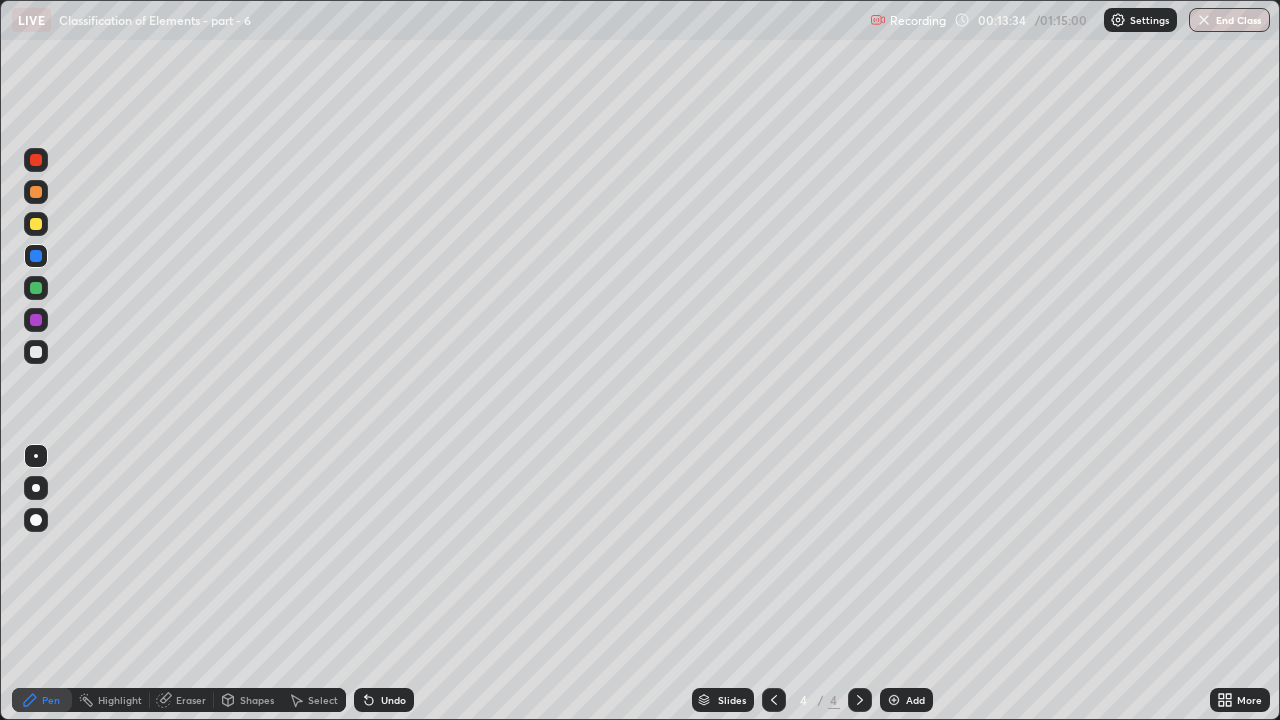 click at bounding box center [36, 352] 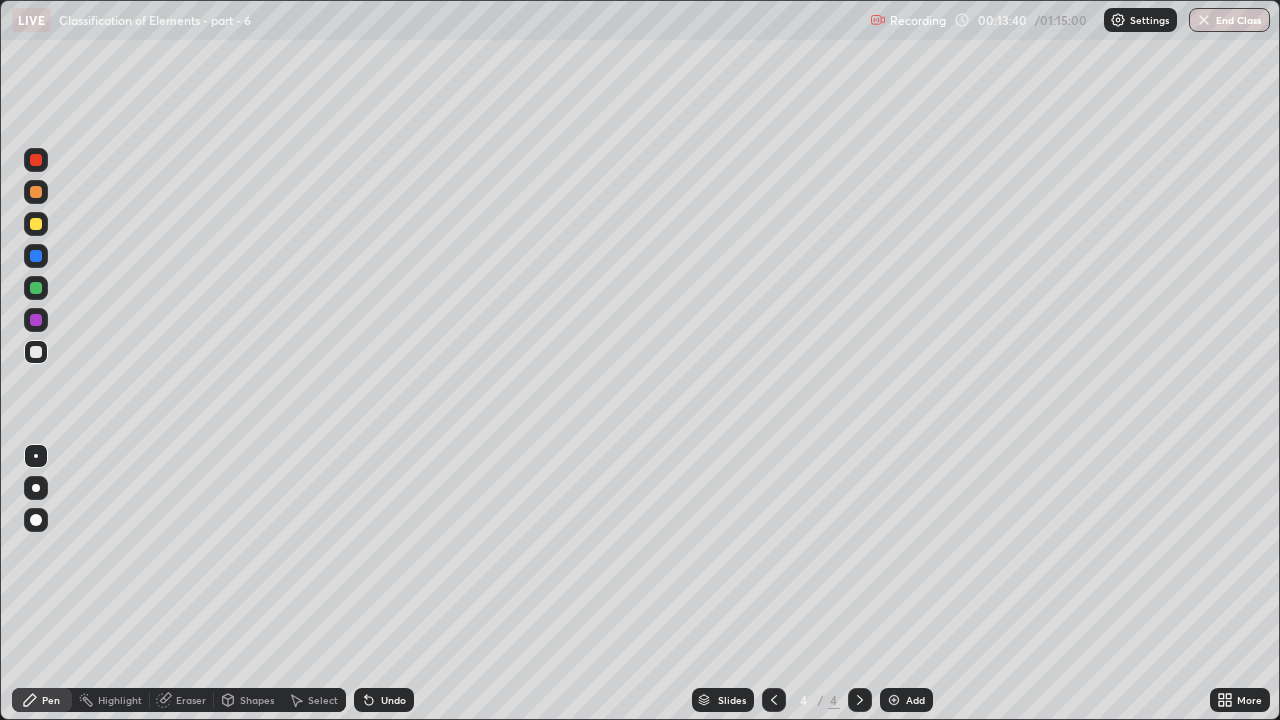 click at bounding box center [36, 224] 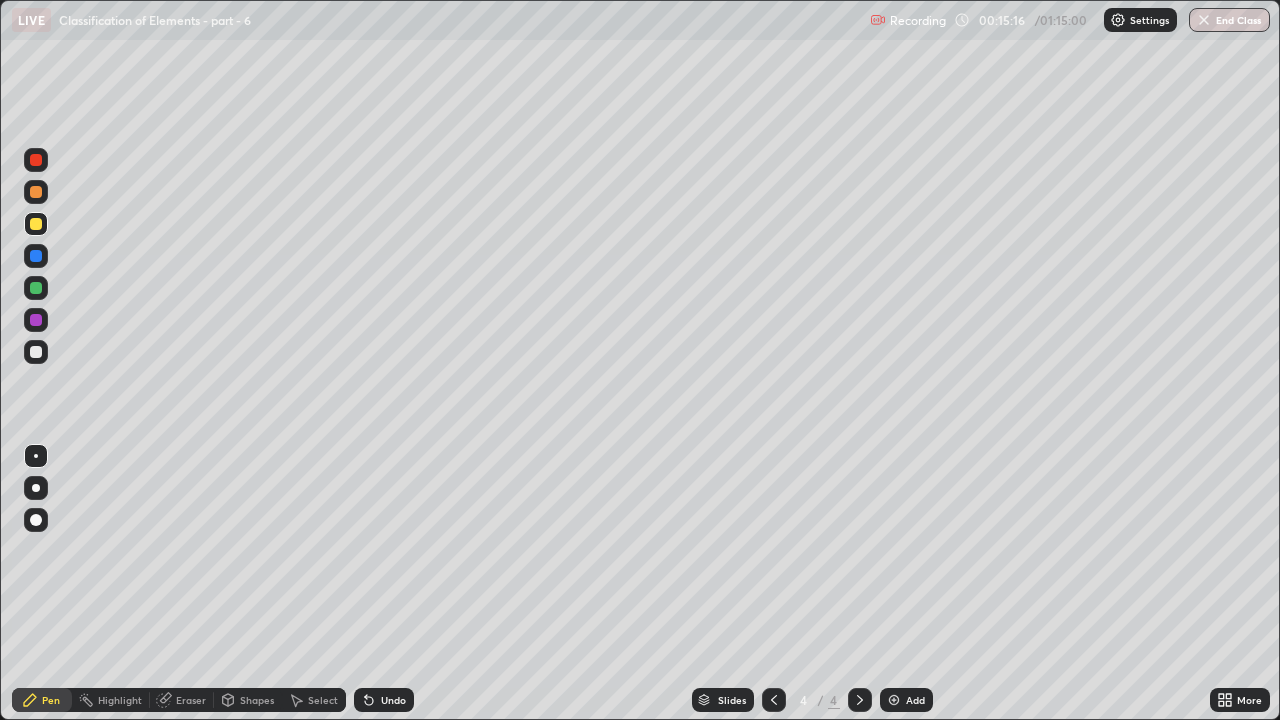 click on "Add" at bounding box center (915, 700) 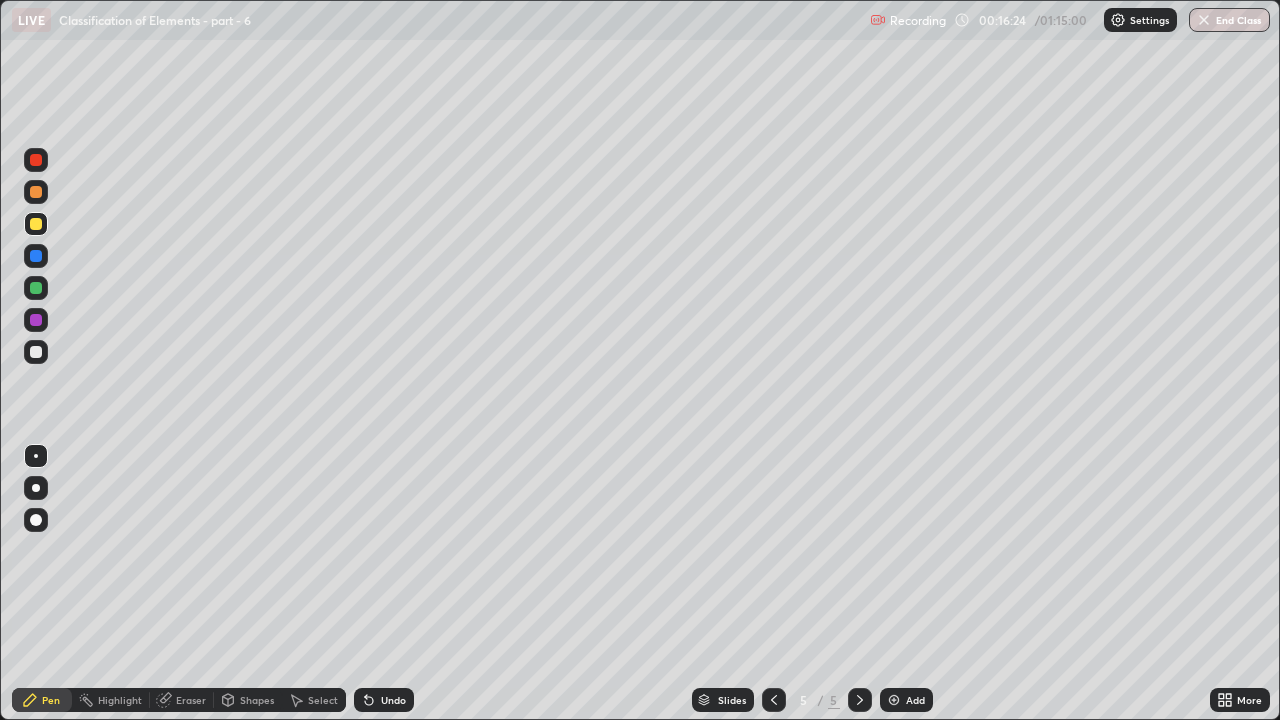 click at bounding box center (36, 352) 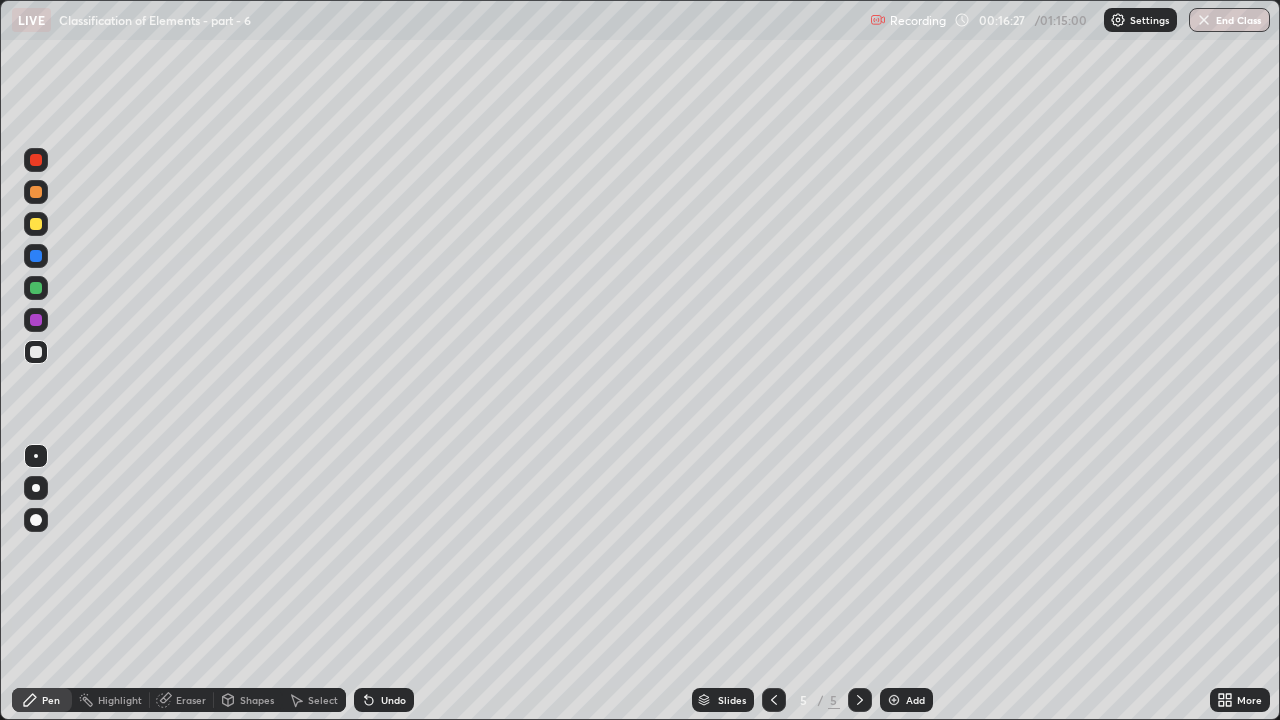 click on "Eraser" at bounding box center (191, 700) 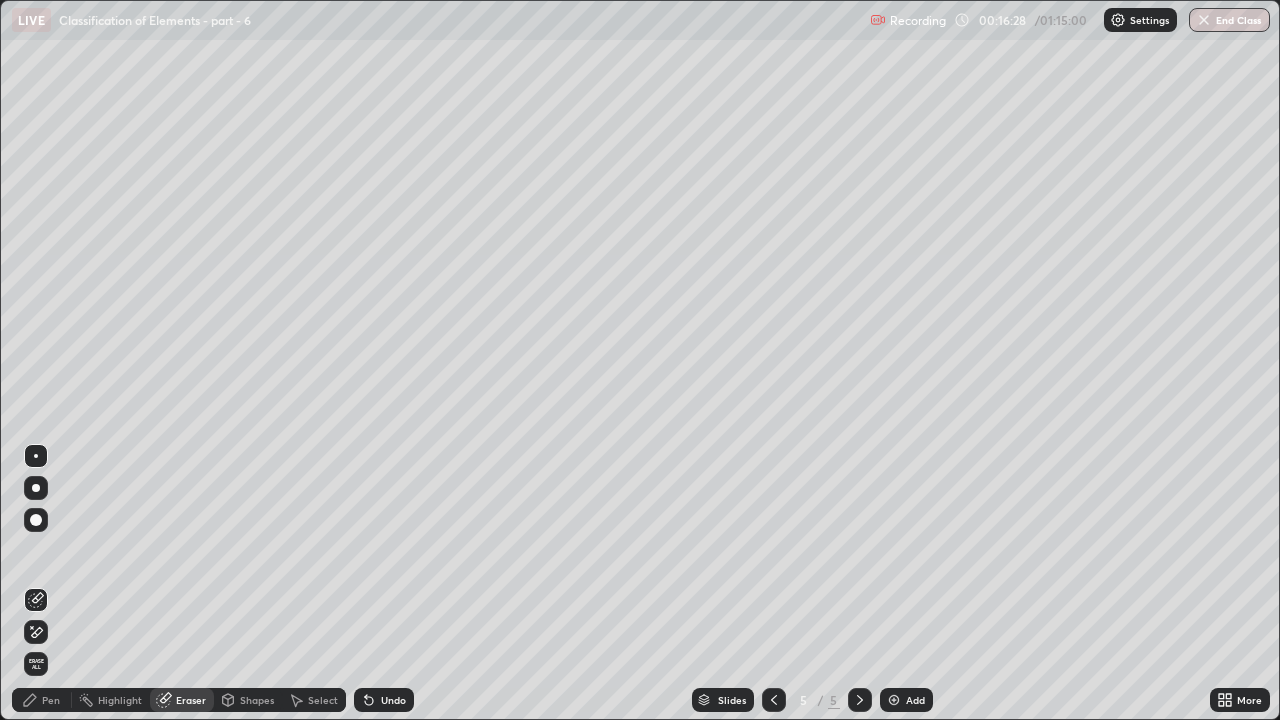 click on "Pen" at bounding box center [42, 700] 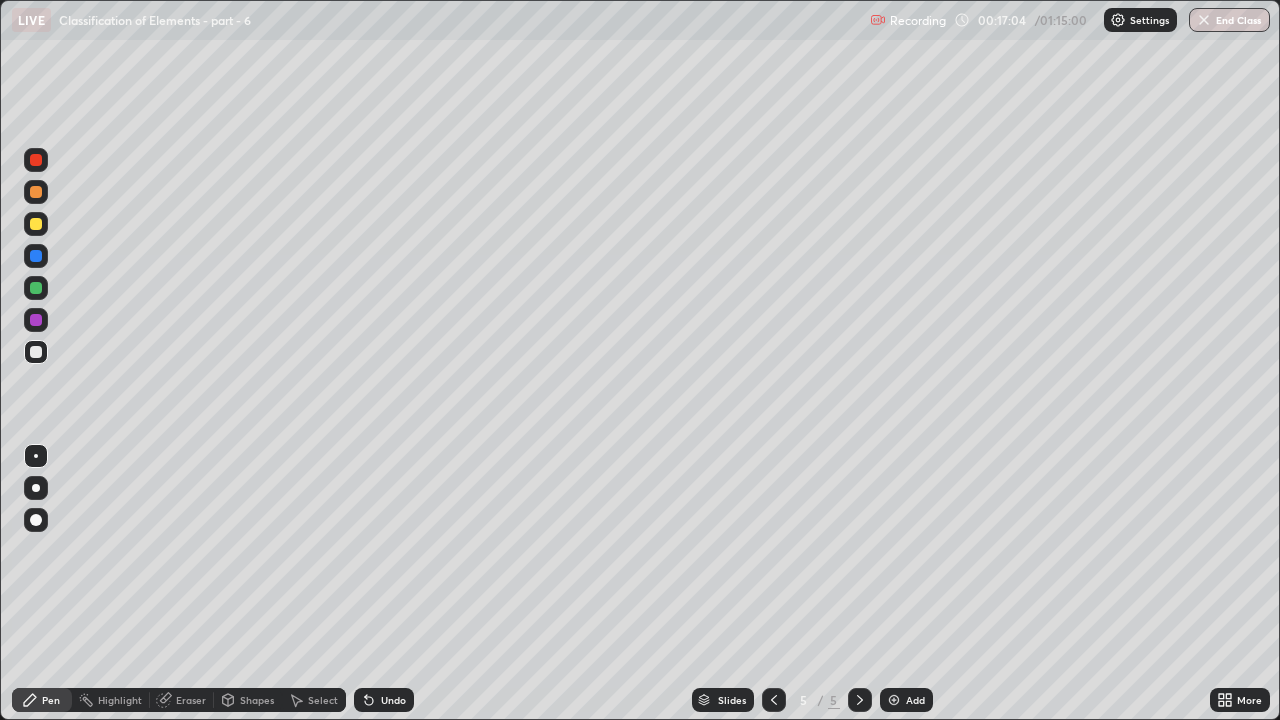 click at bounding box center [36, 224] 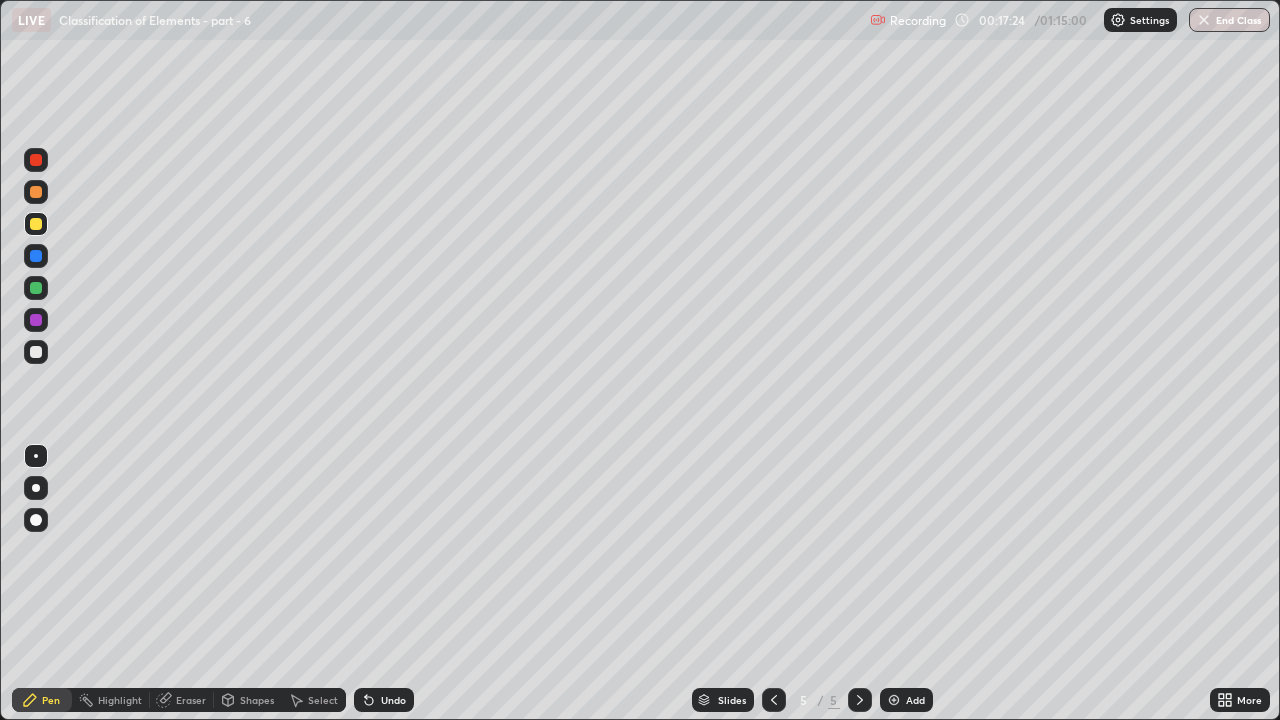 click at bounding box center [36, 256] 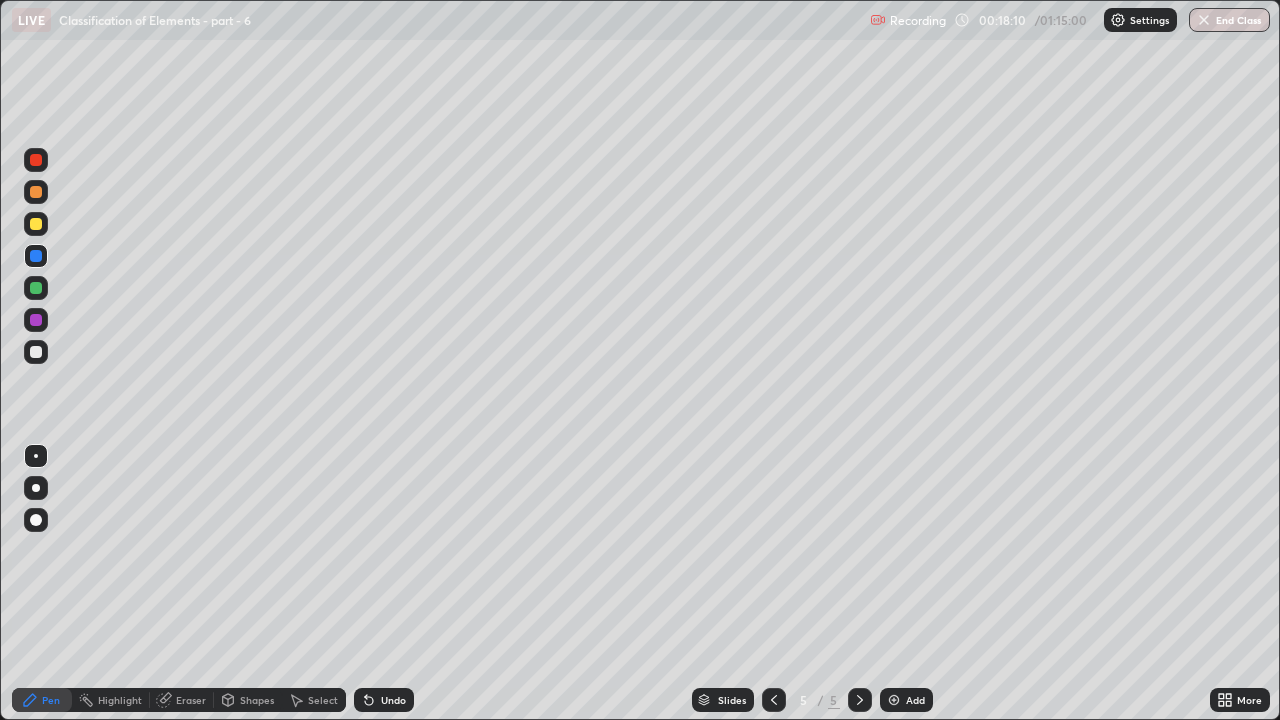 click at bounding box center (36, 352) 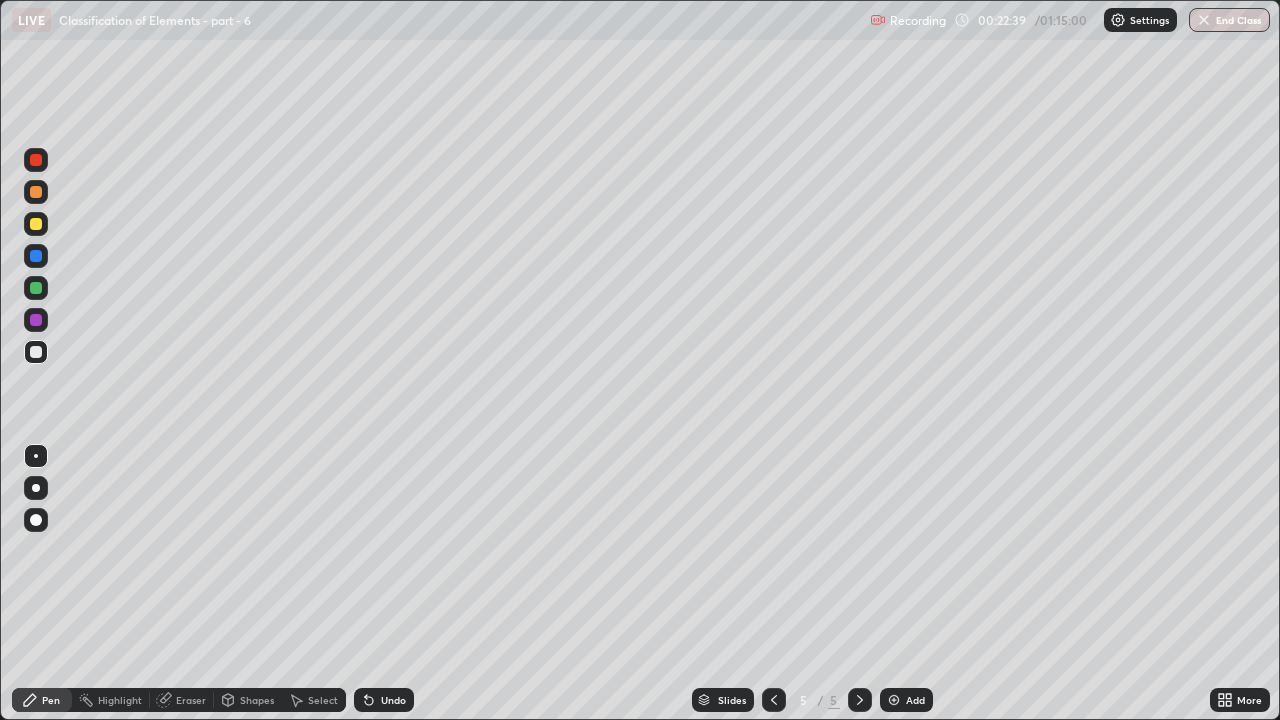 click on "Add" at bounding box center [906, 700] 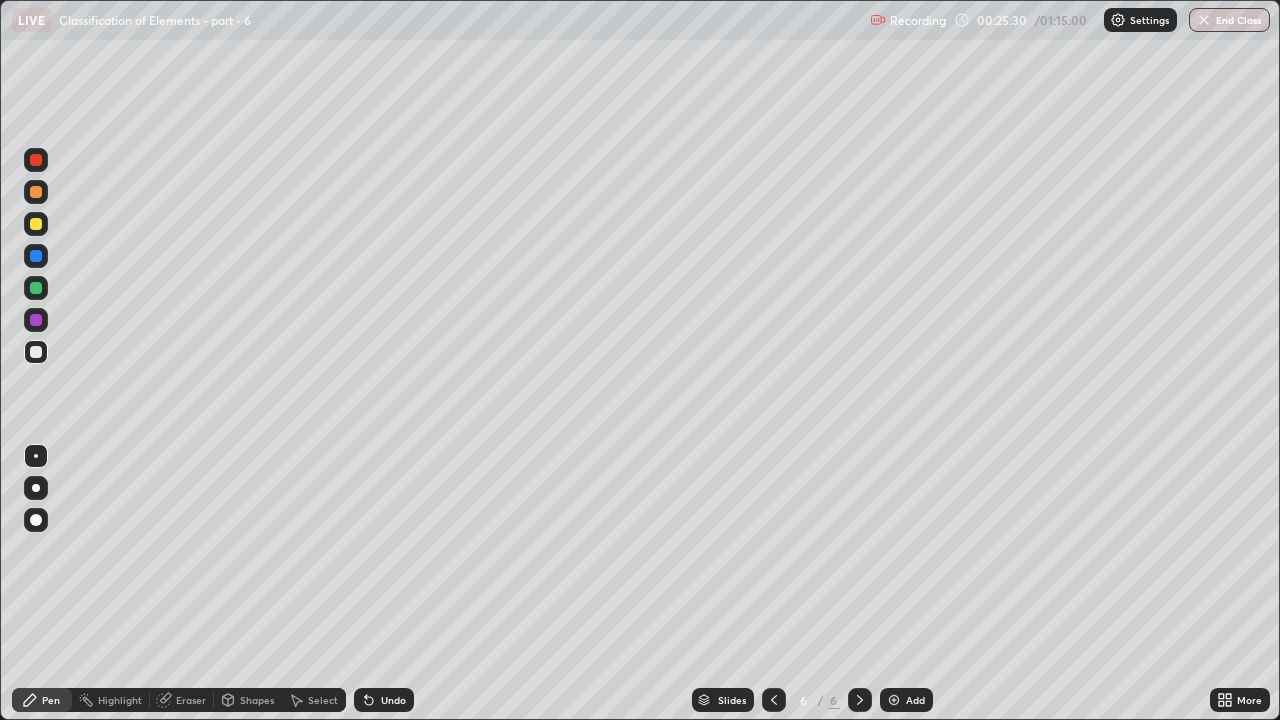 click on "Eraser" at bounding box center [191, 700] 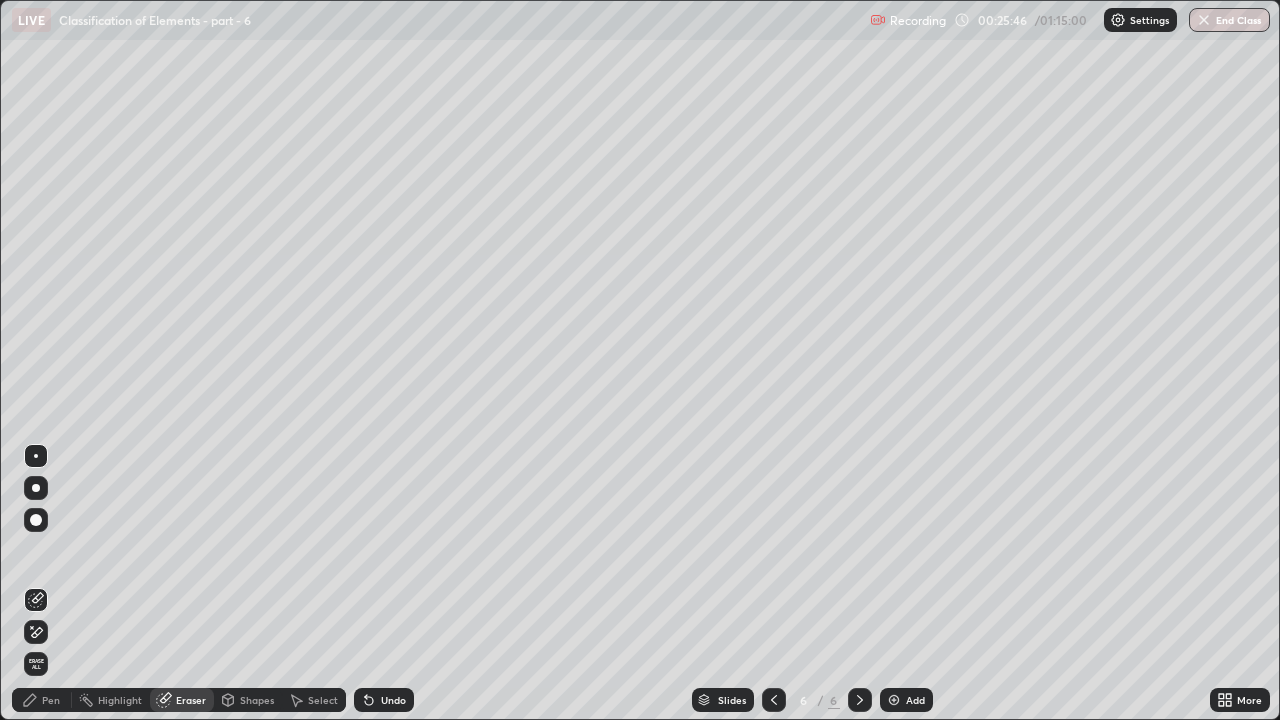 click on "Pen" at bounding box center (51, 700) 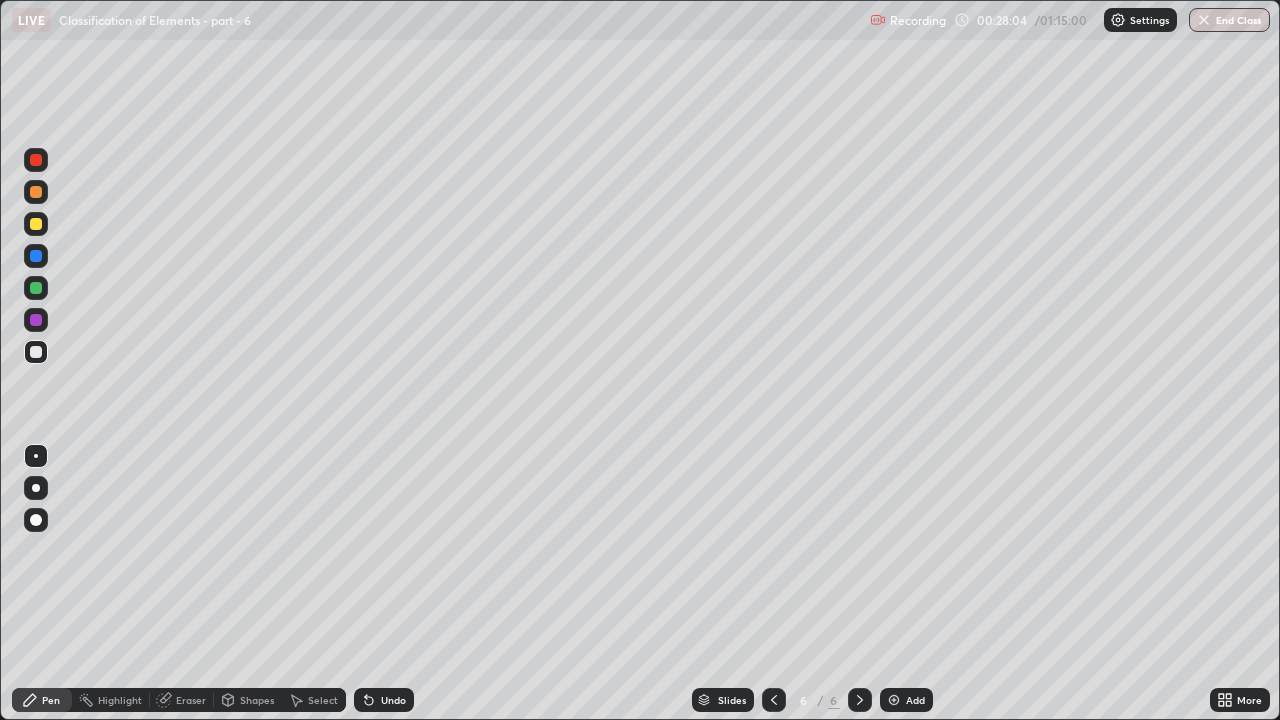 click 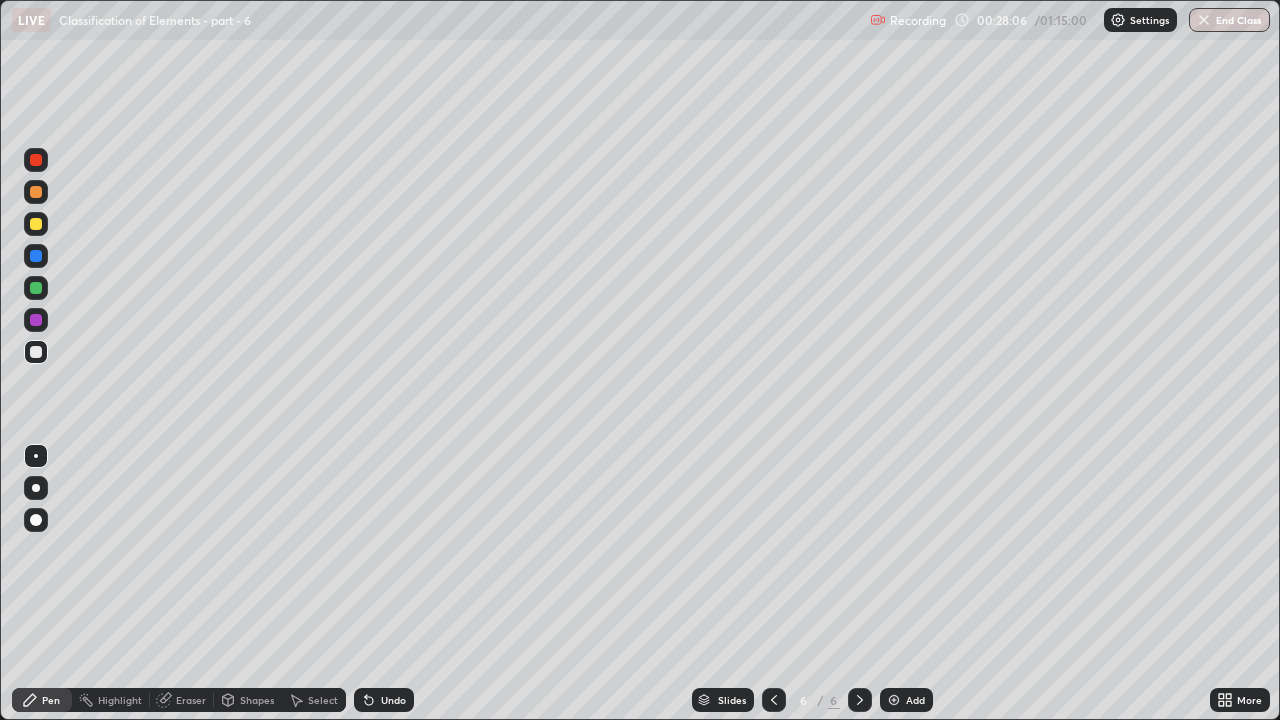 click on "Add" at bounding box center (906, 700) 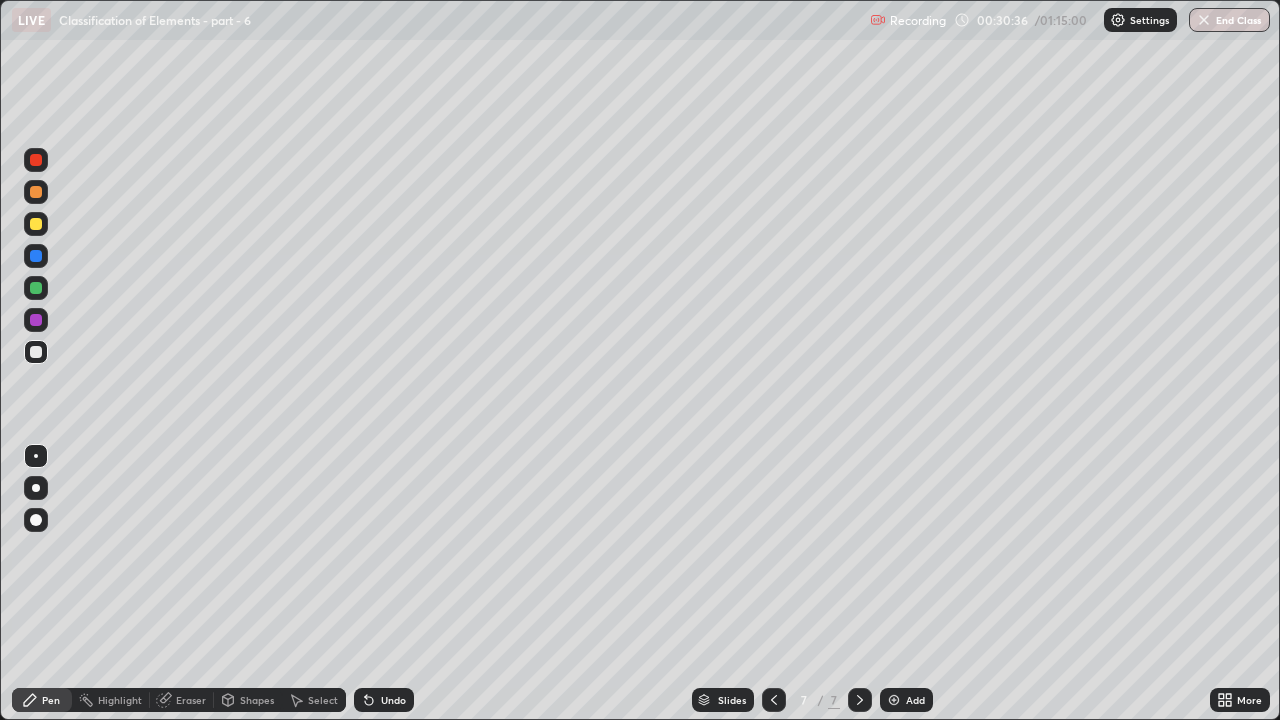 click at bounding box center [36, 224] 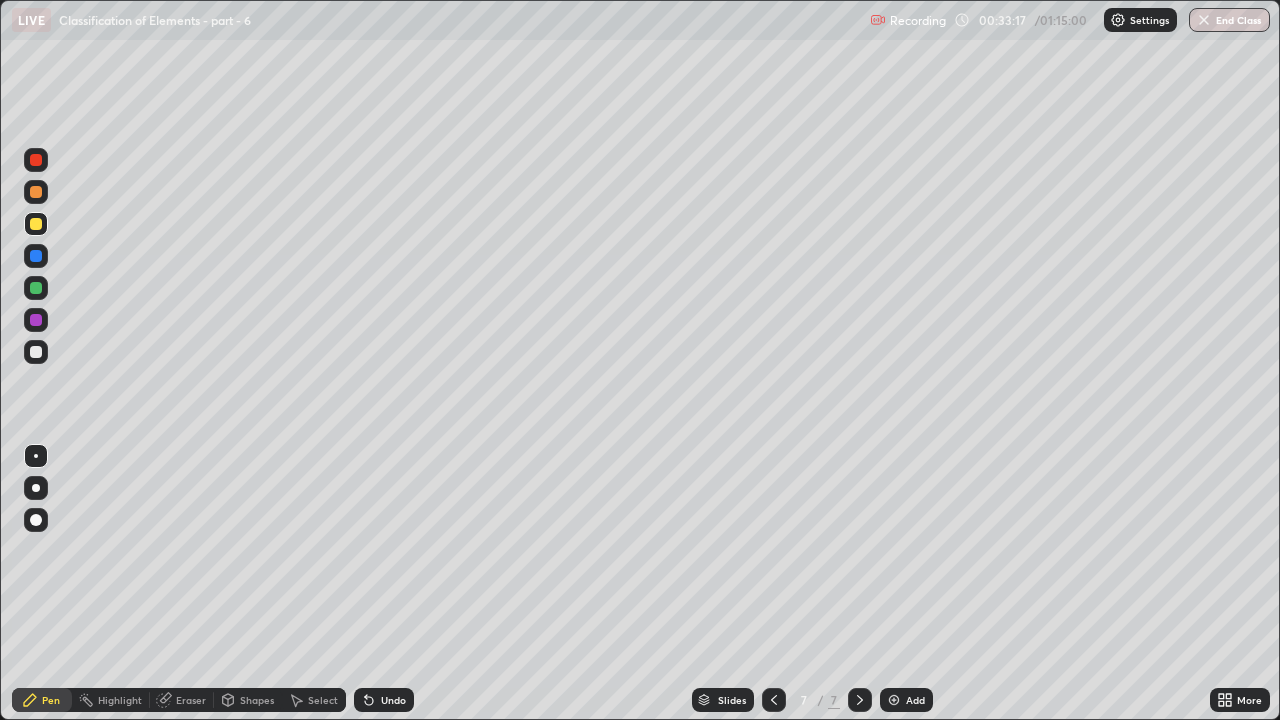 click 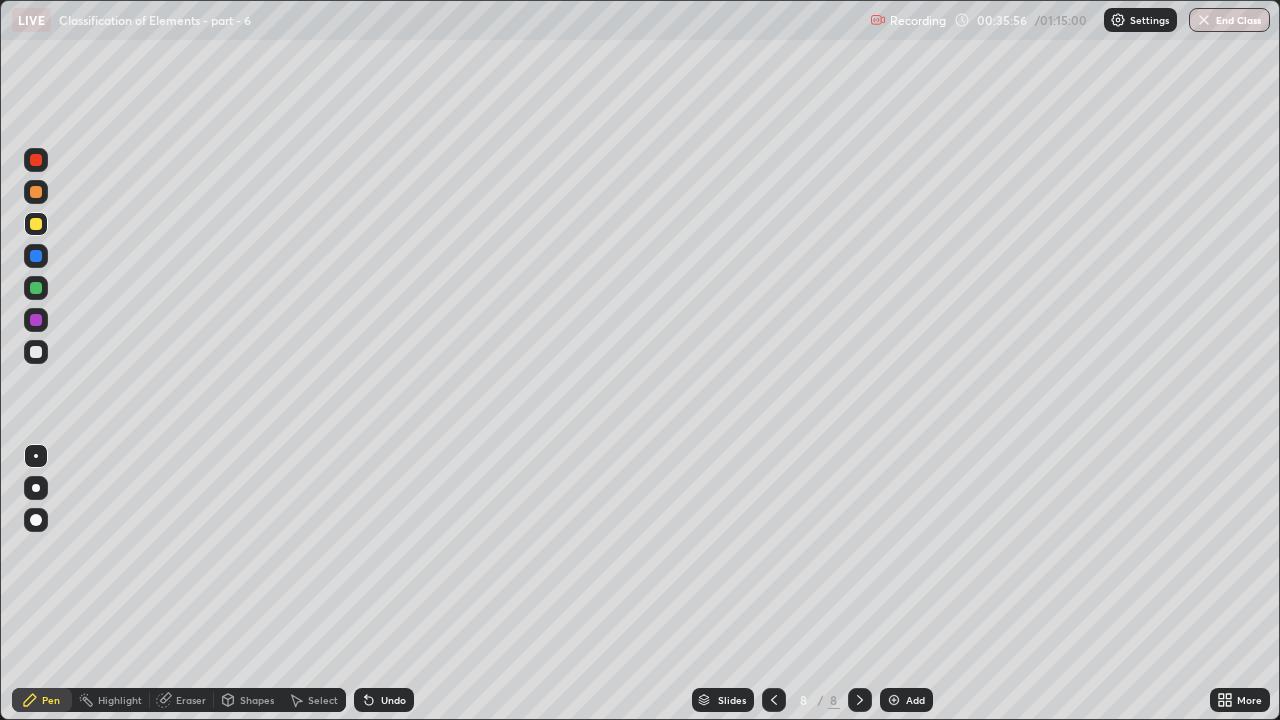 click at bounding box center [36, 352] 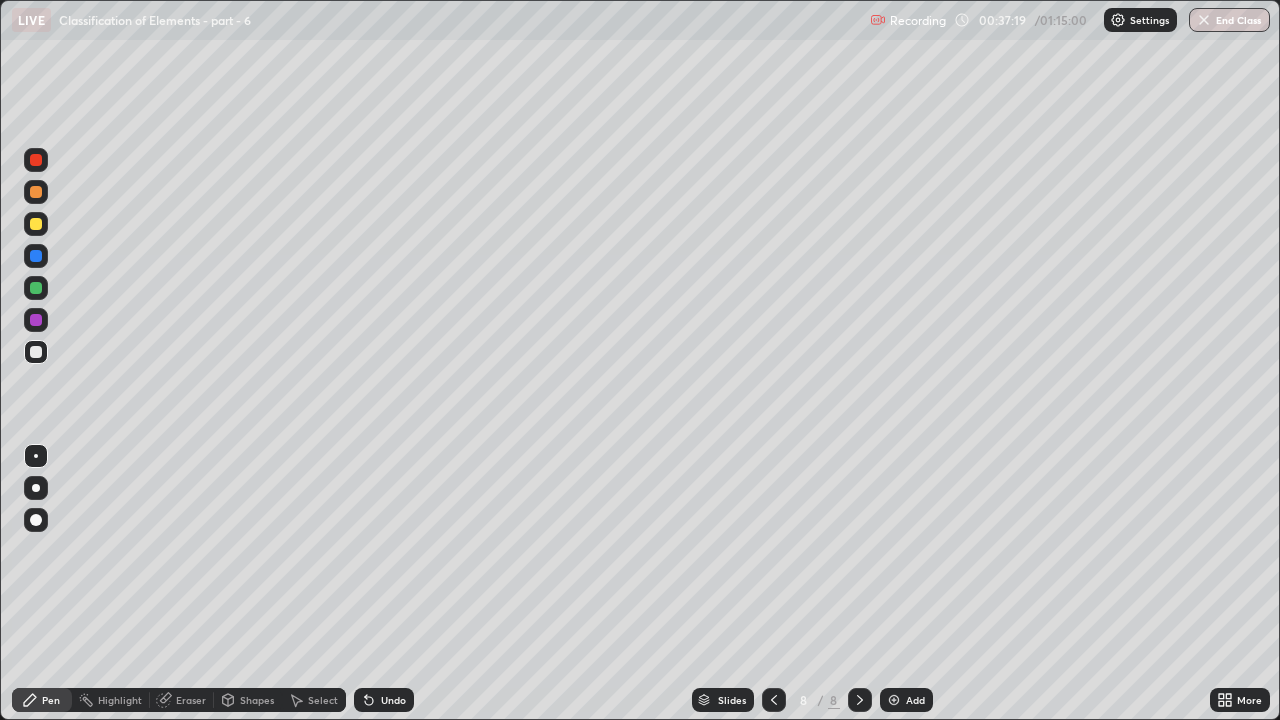 click on "Eraser" at bounding box center [191, 700] 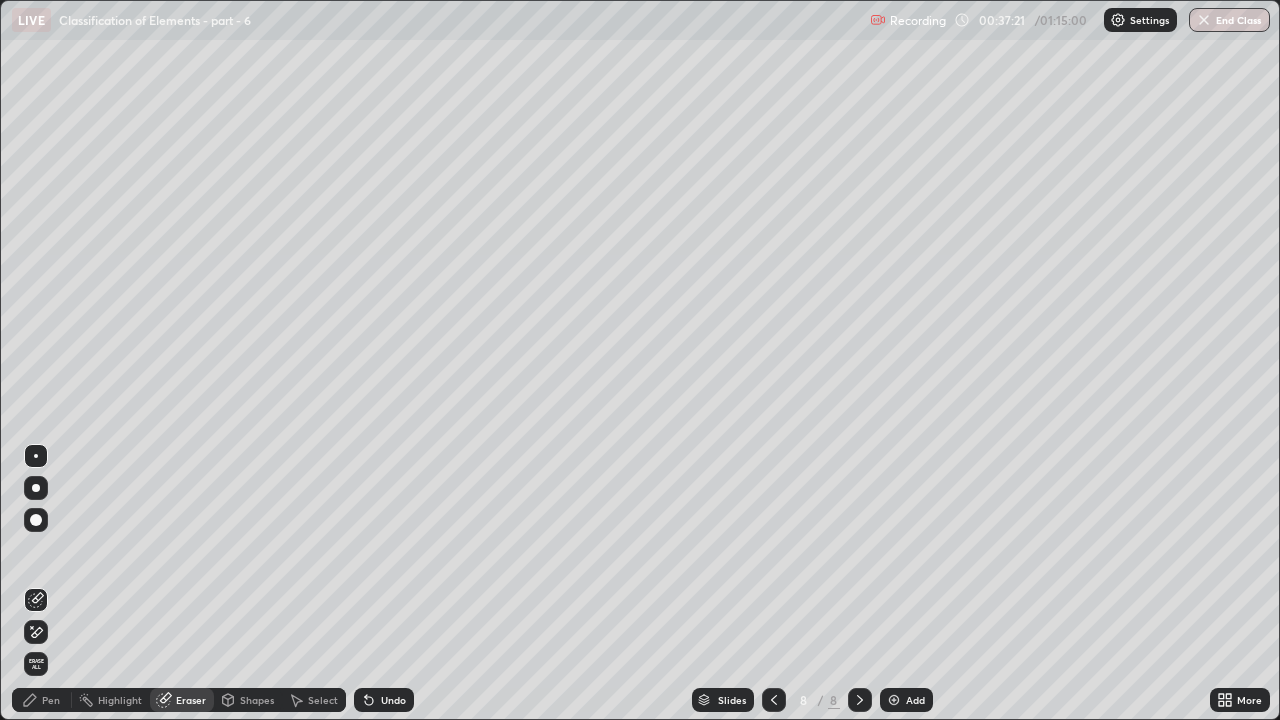 click on "Pen" at bounding box center [42, 700] 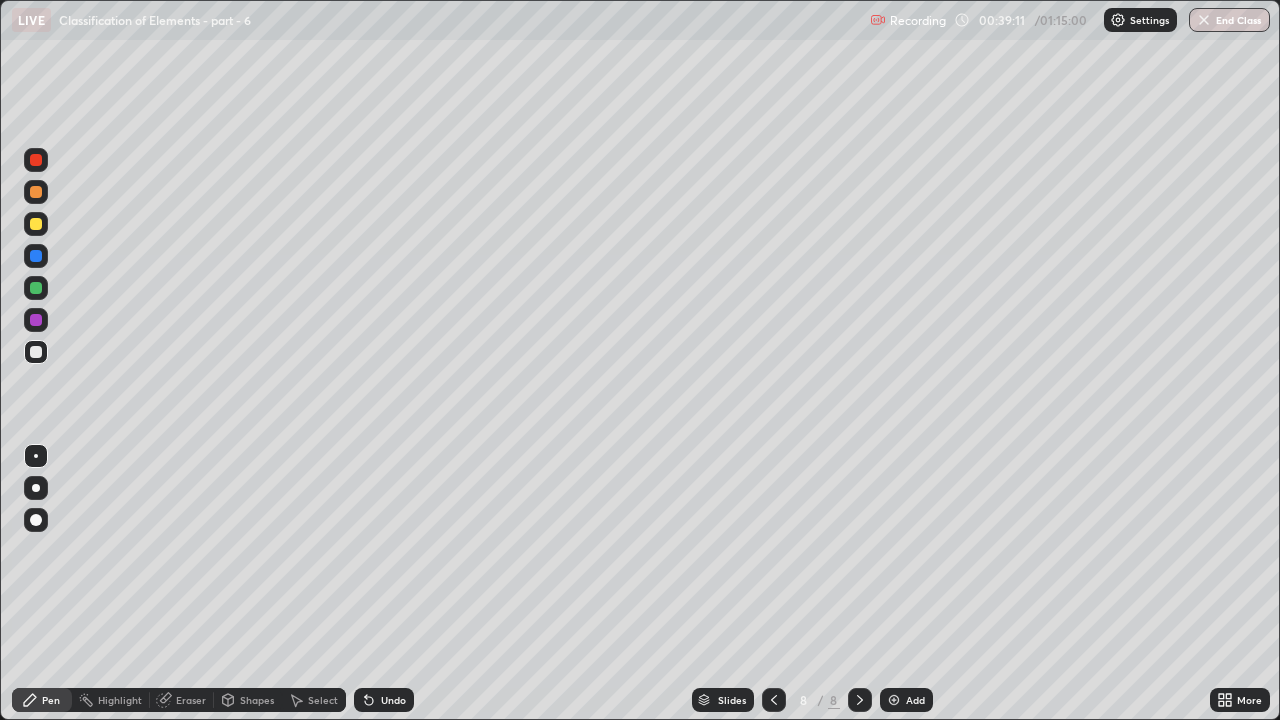 click at bounding box center (894, 700) 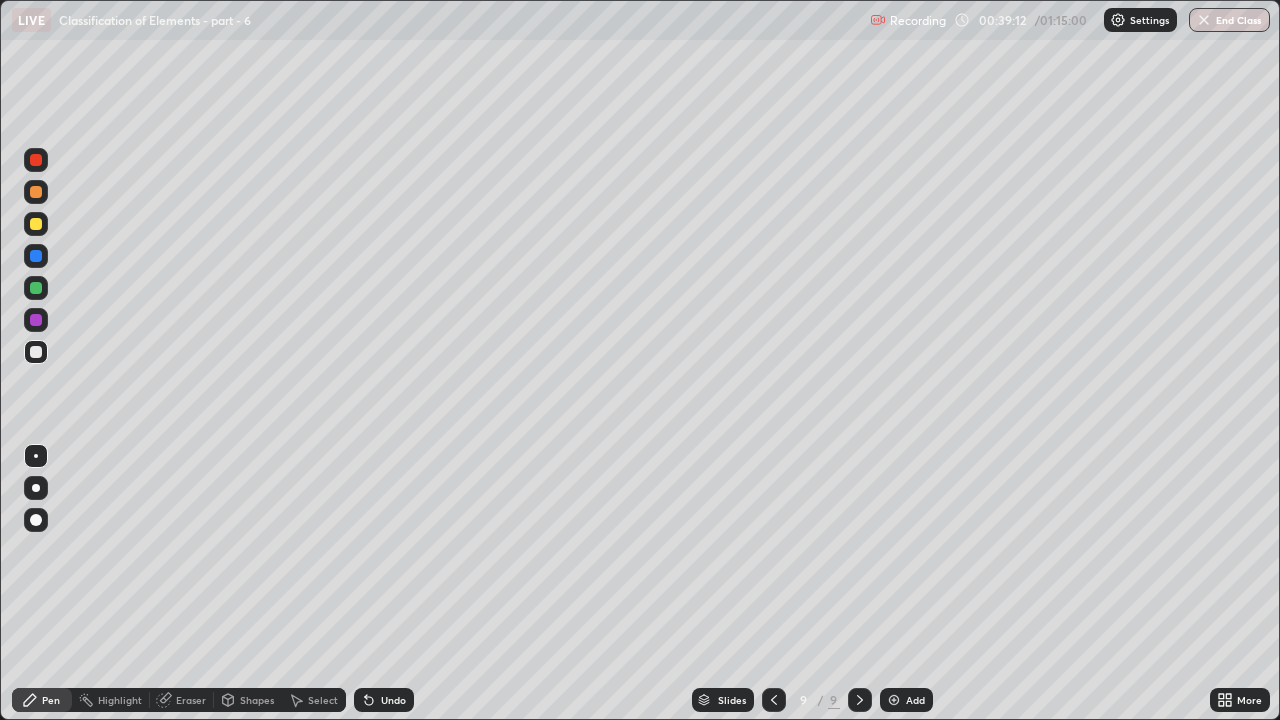 click at bounding box center [36, 288] 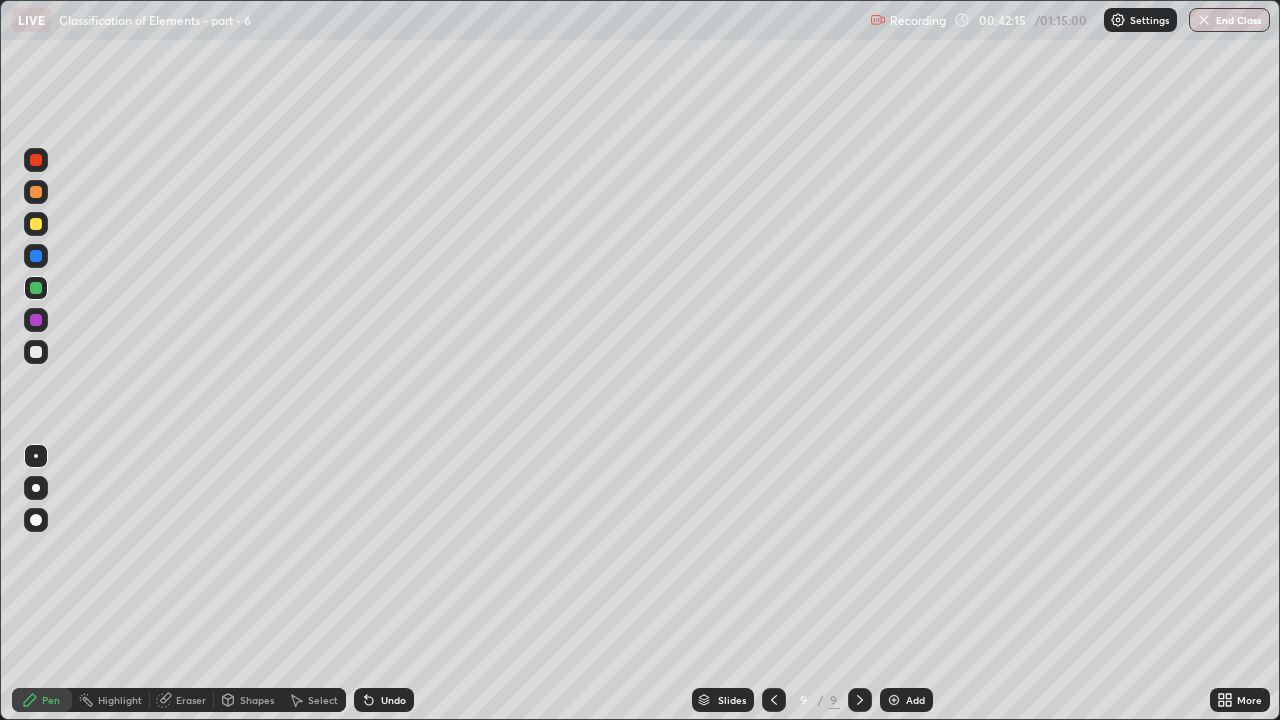 click at bounding box center [36, 192] 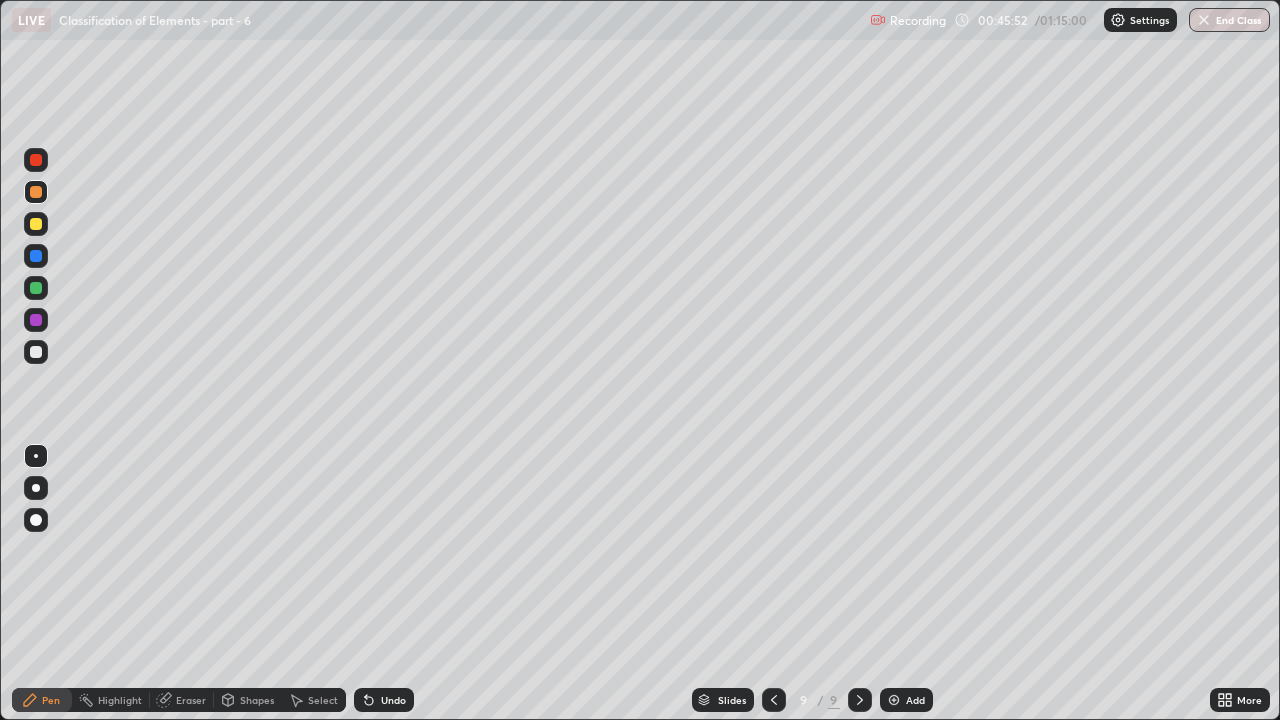 click on "Add" at bounding box center [906, 700] 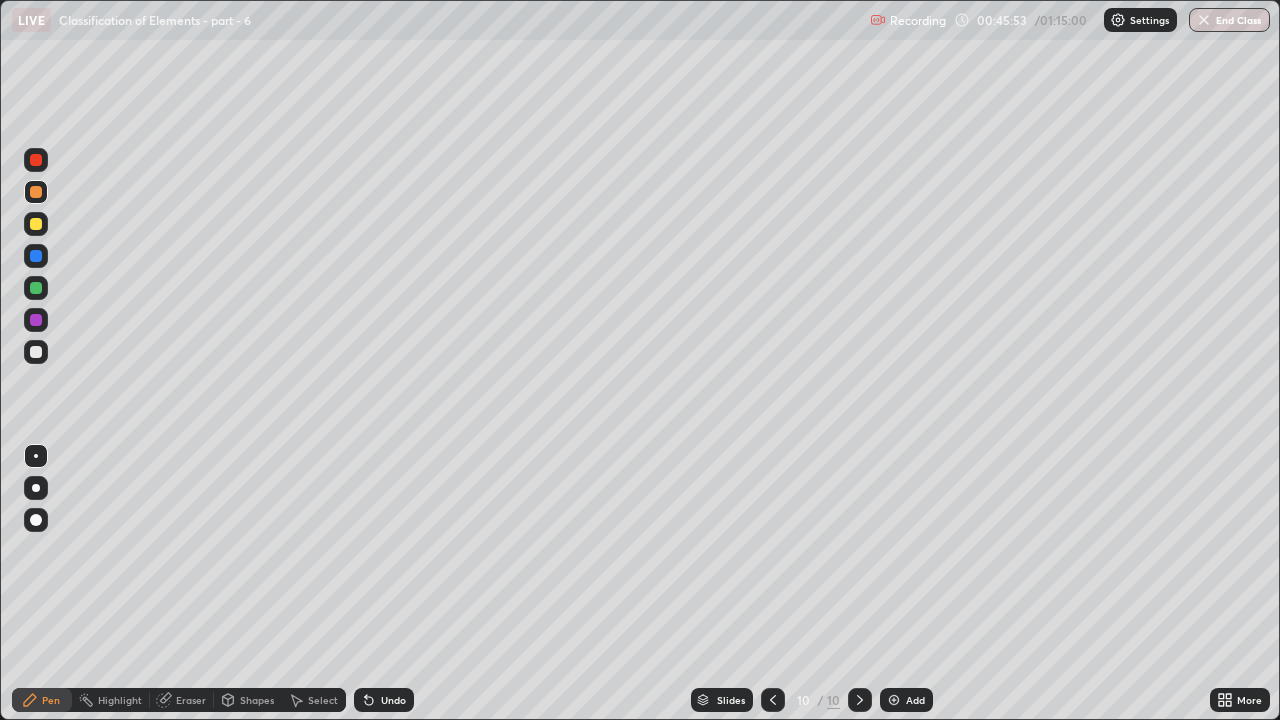 click at bounding box center (36, 352) 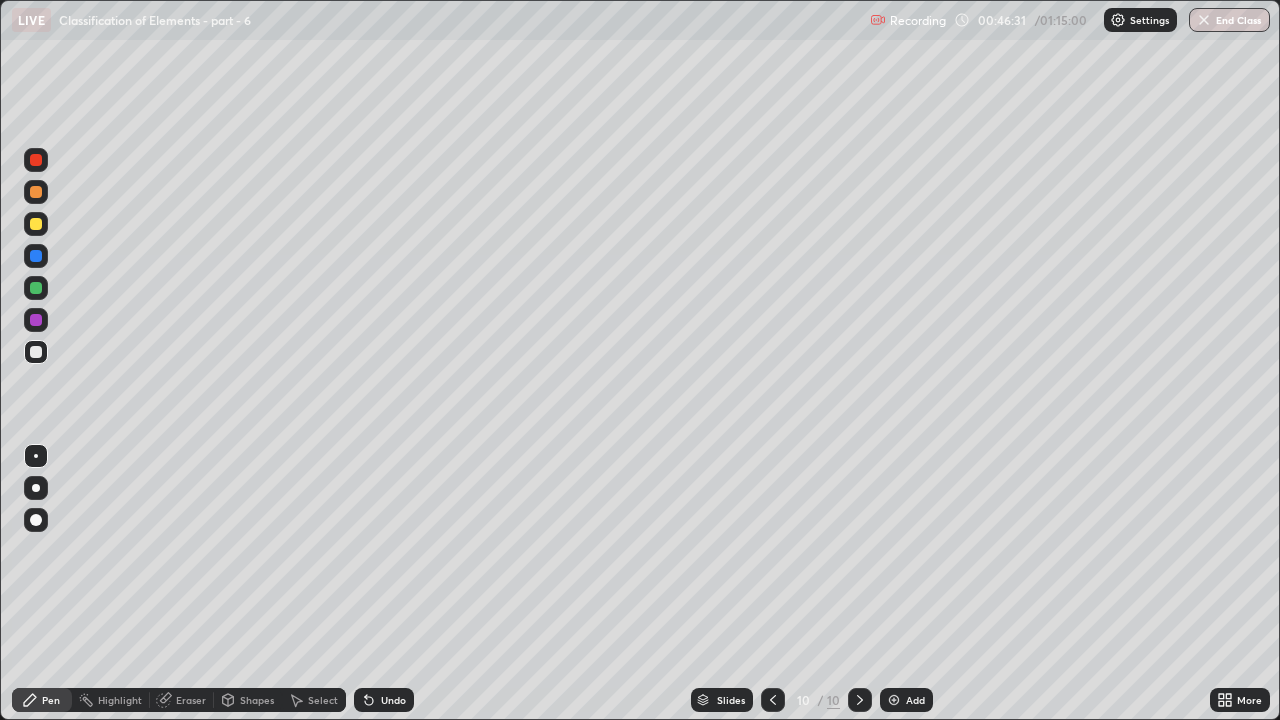 click at bounding box center [36, 192] 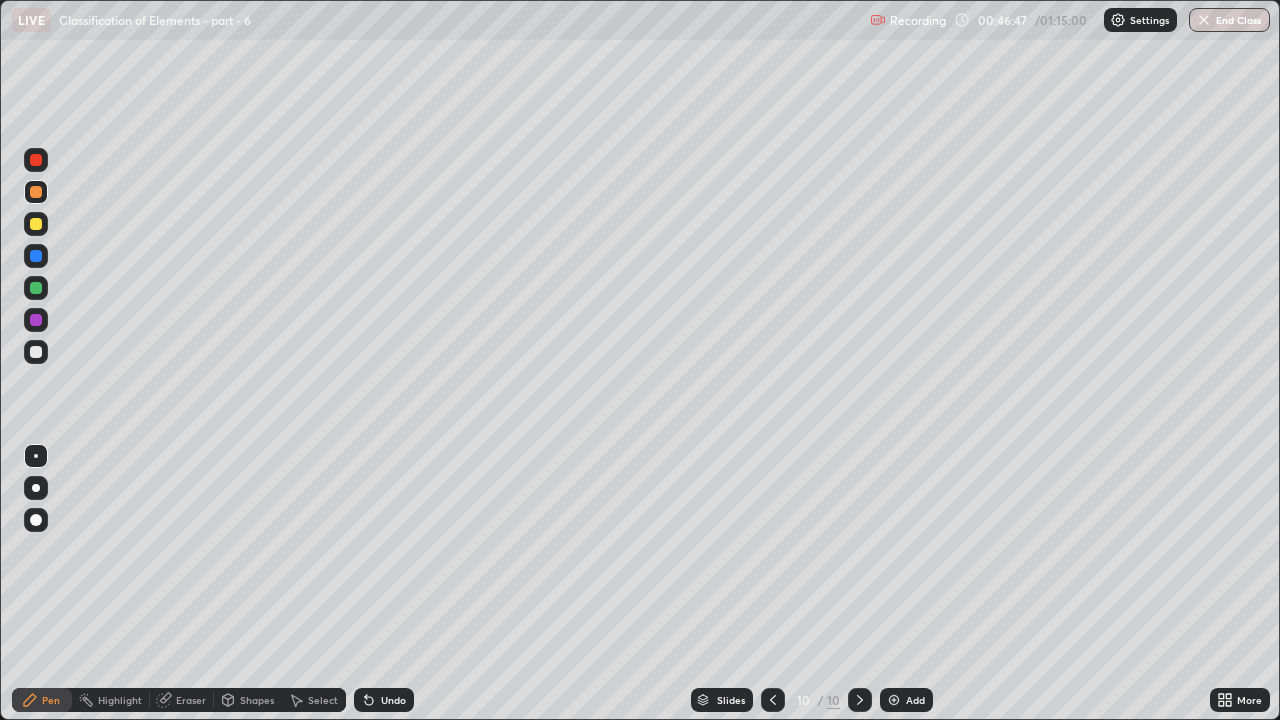 click on "Eraser" at bounding box center (182, 700) 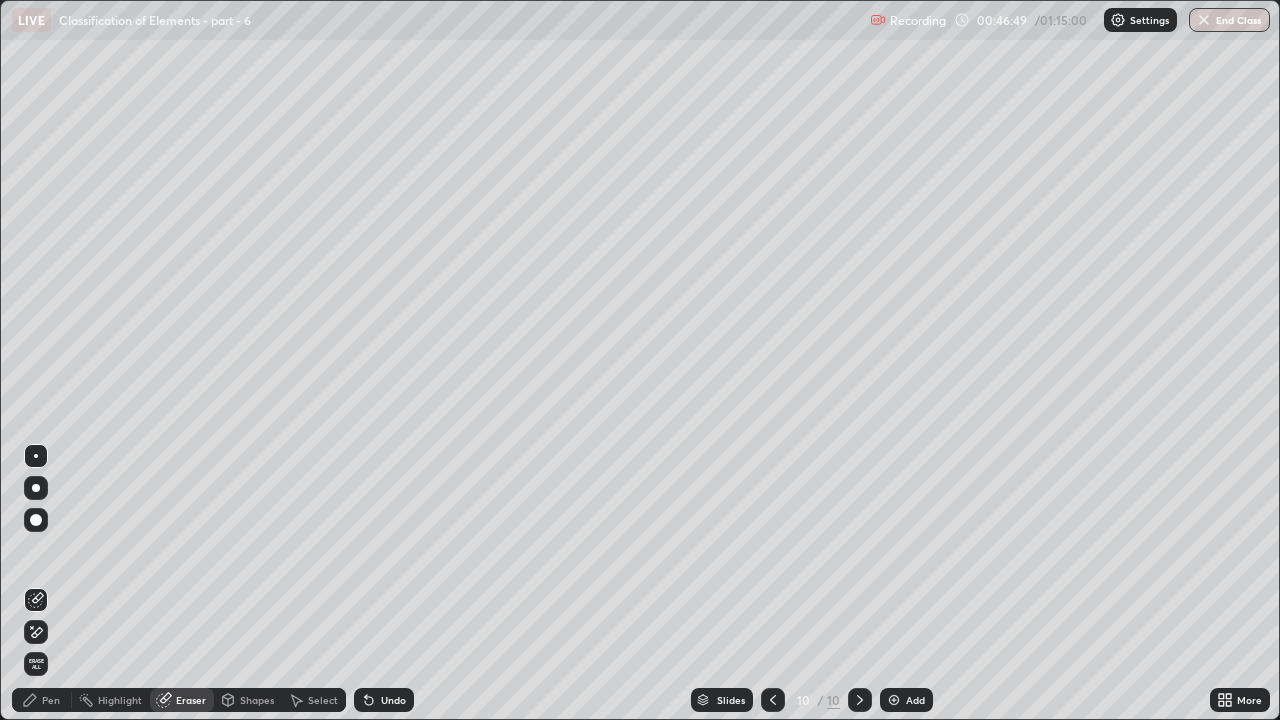 click on "Pen" at bounding box center [42, 700] 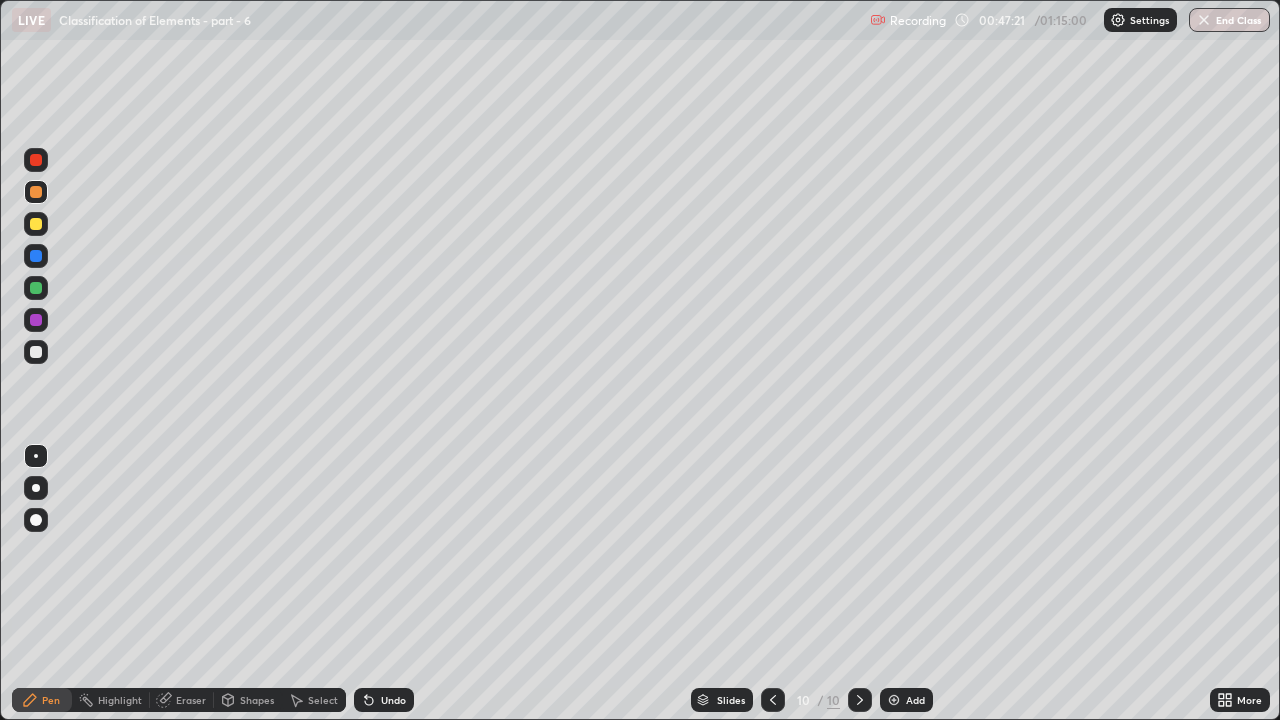 click on "Eraser" at bounding box center (182, 700) 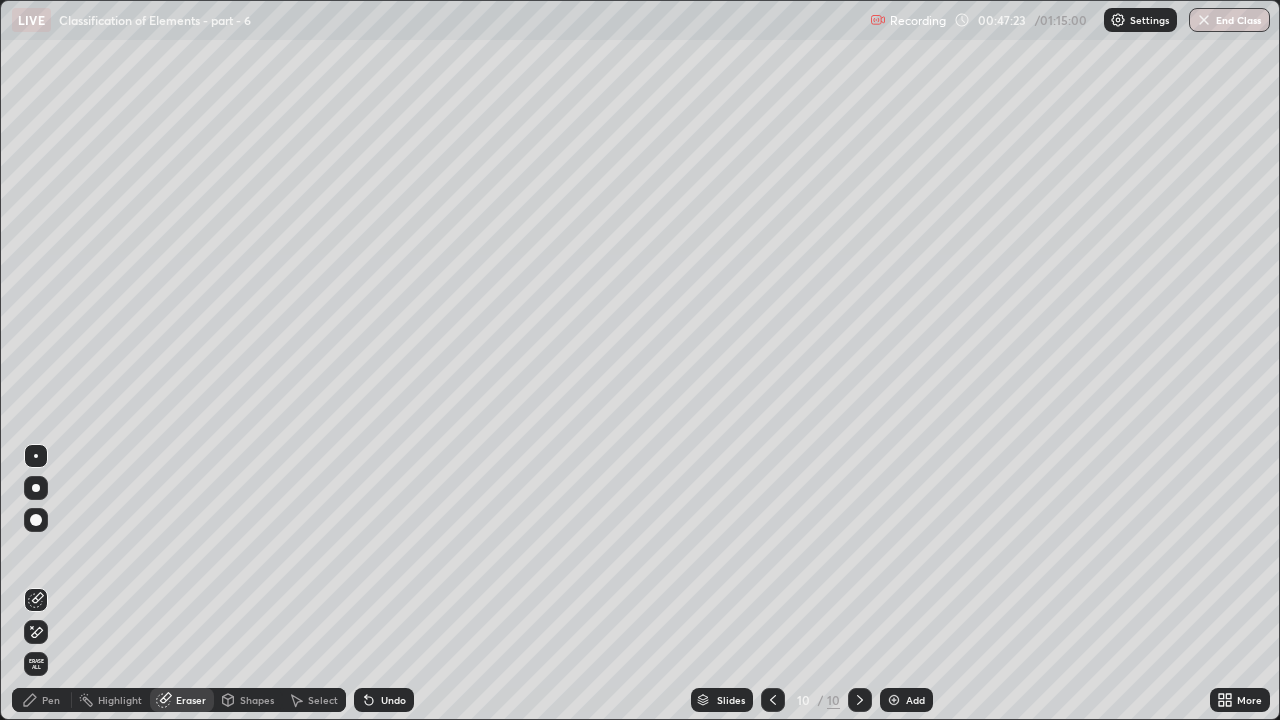 click on "Pen" at bounding box center (51, 700) 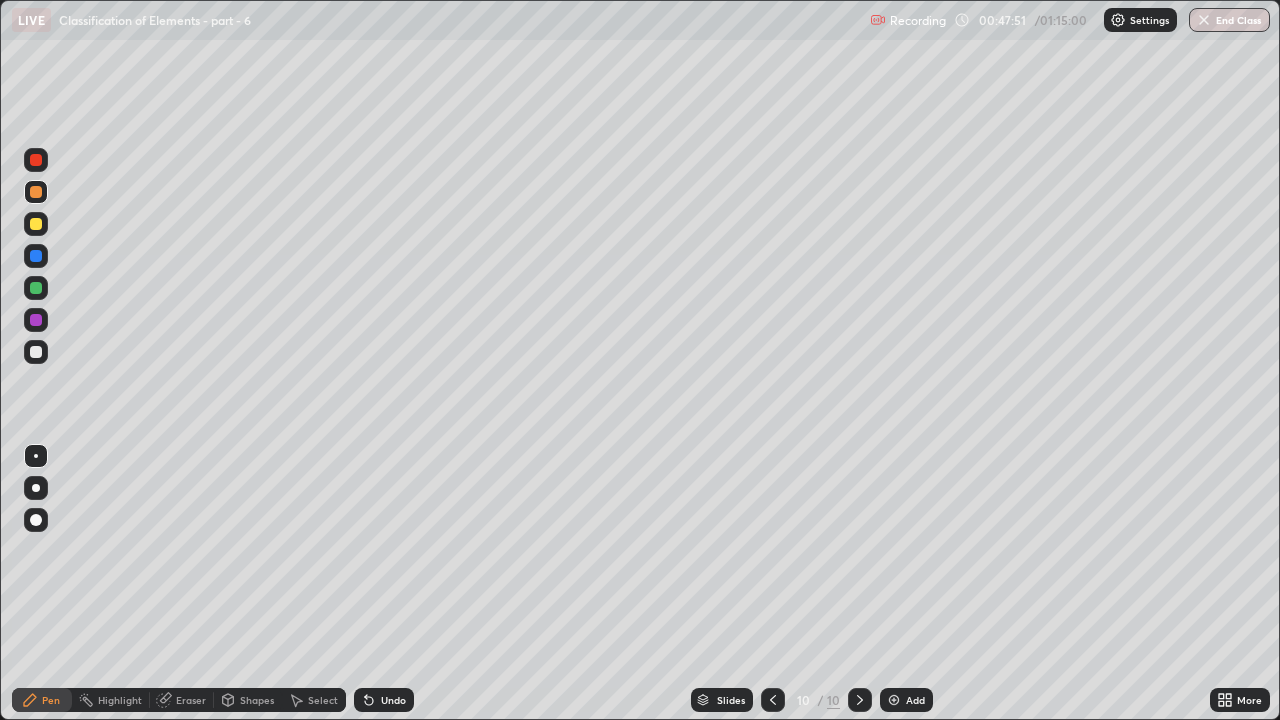 click on "Eraser" at bounding box center [191, 700] 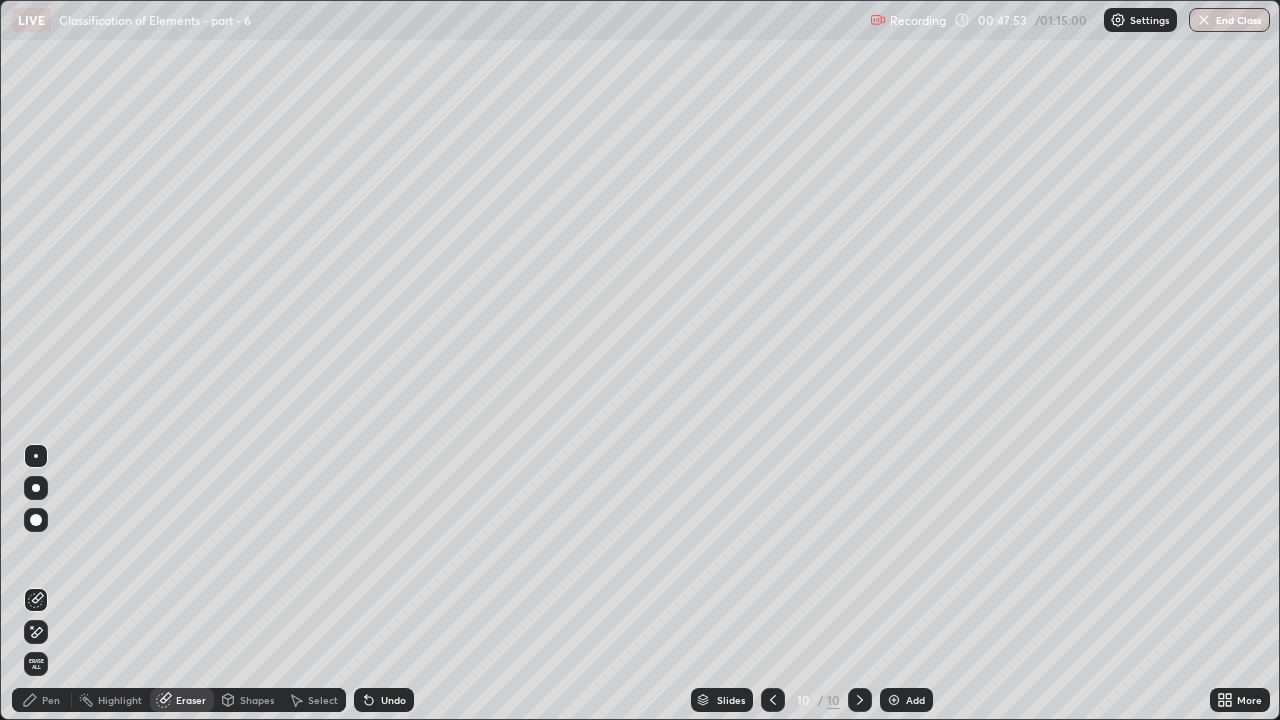 click on "Pen" at bounding box center (51, 700) 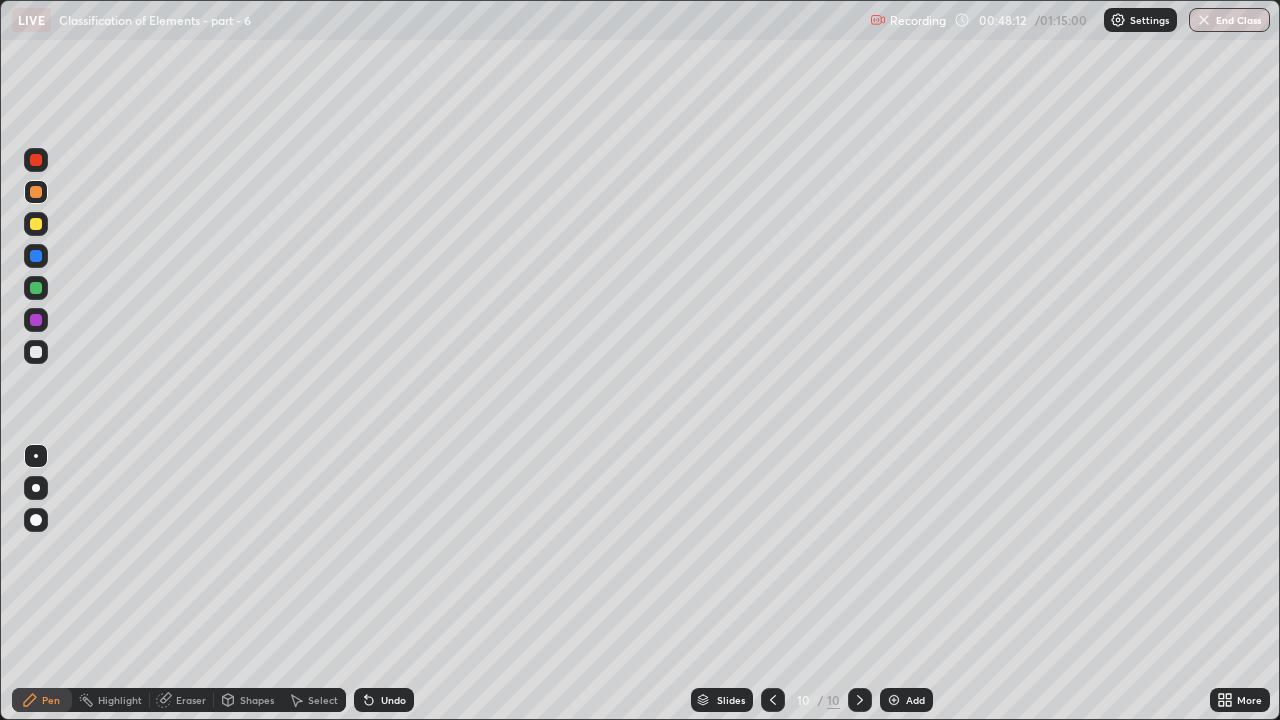 click on "Eraser" at bounding box center (191, 700) 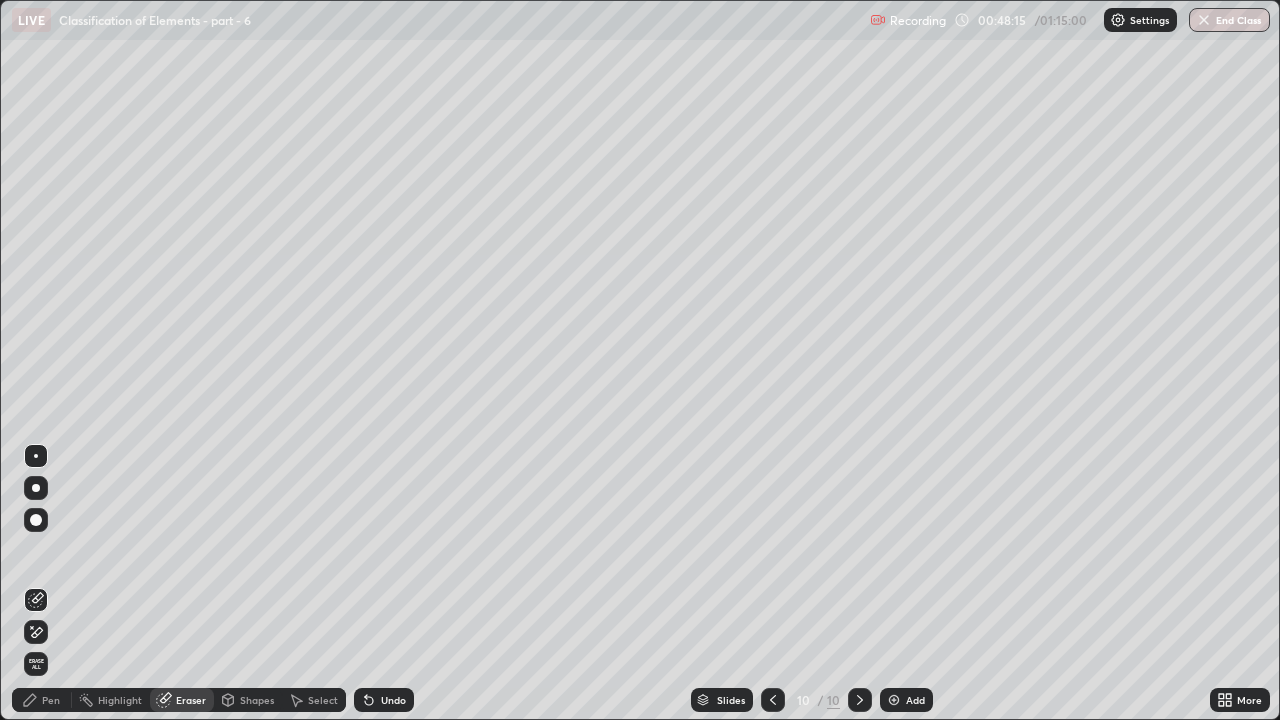 click on "Pen" at bounding box center (51, 700) 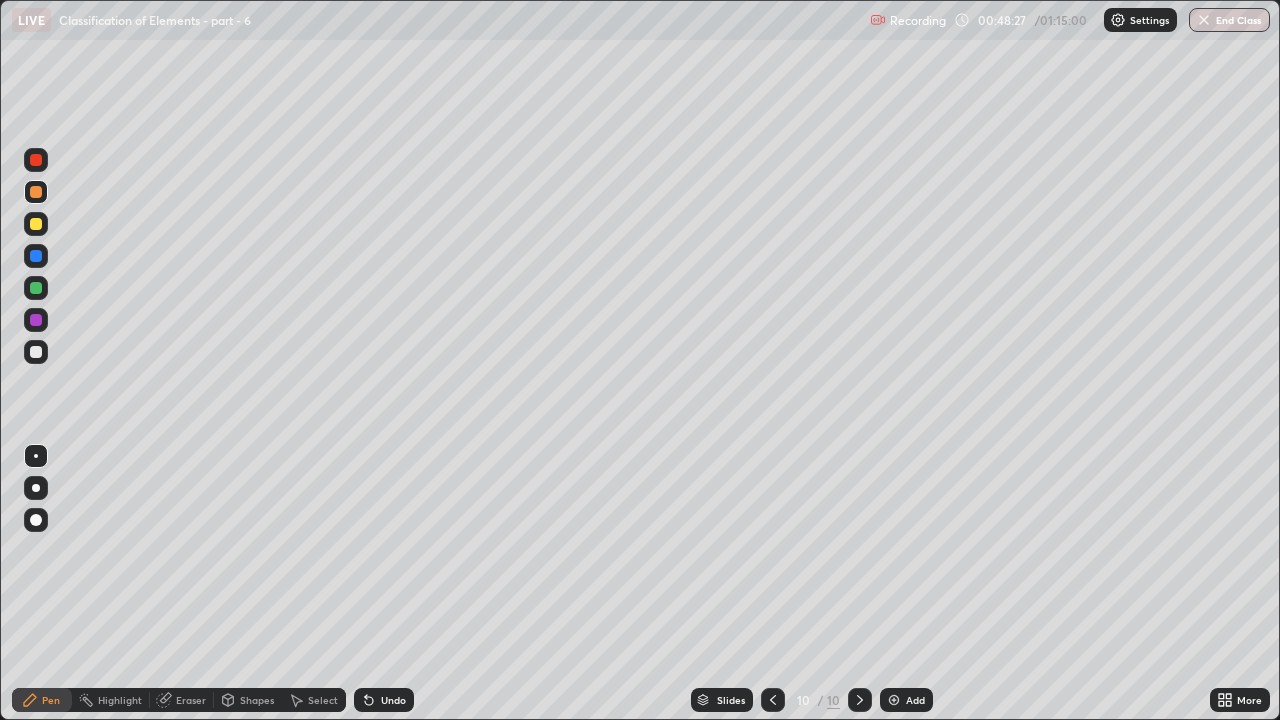click on "Eraser" at bounding box center (191, 700) 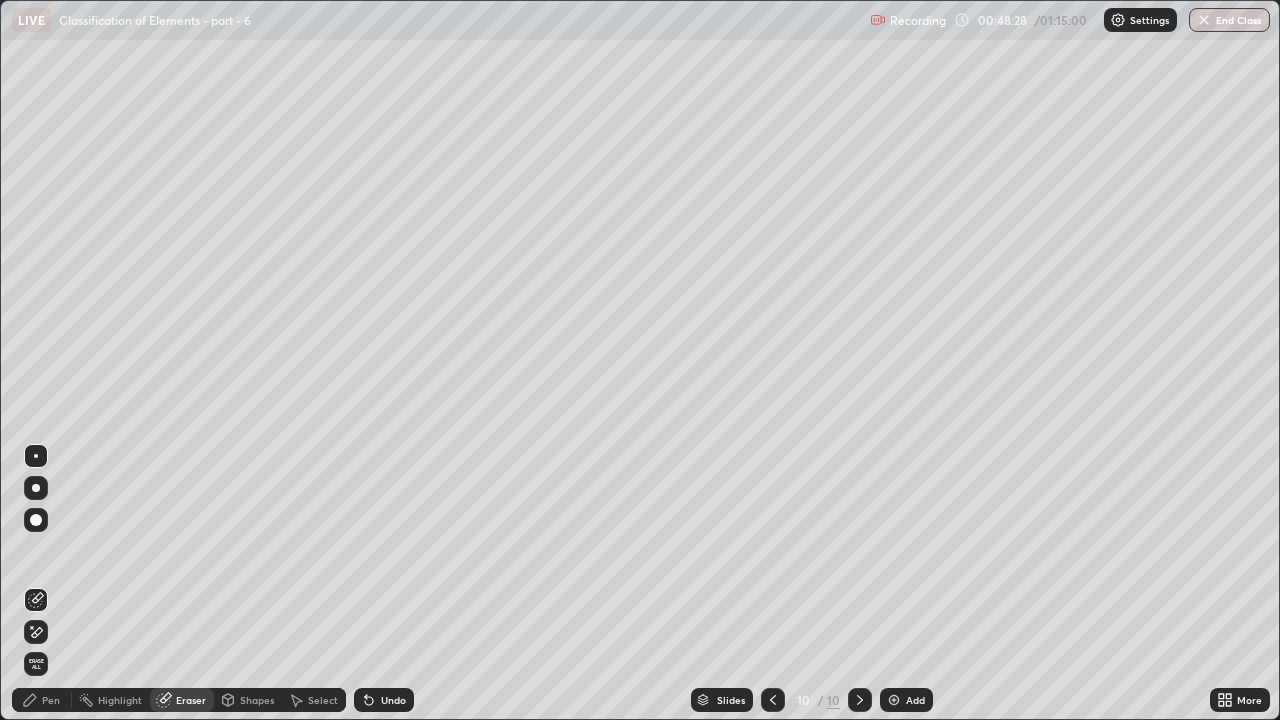 click on "Pen" at bounding box center [51, 700] 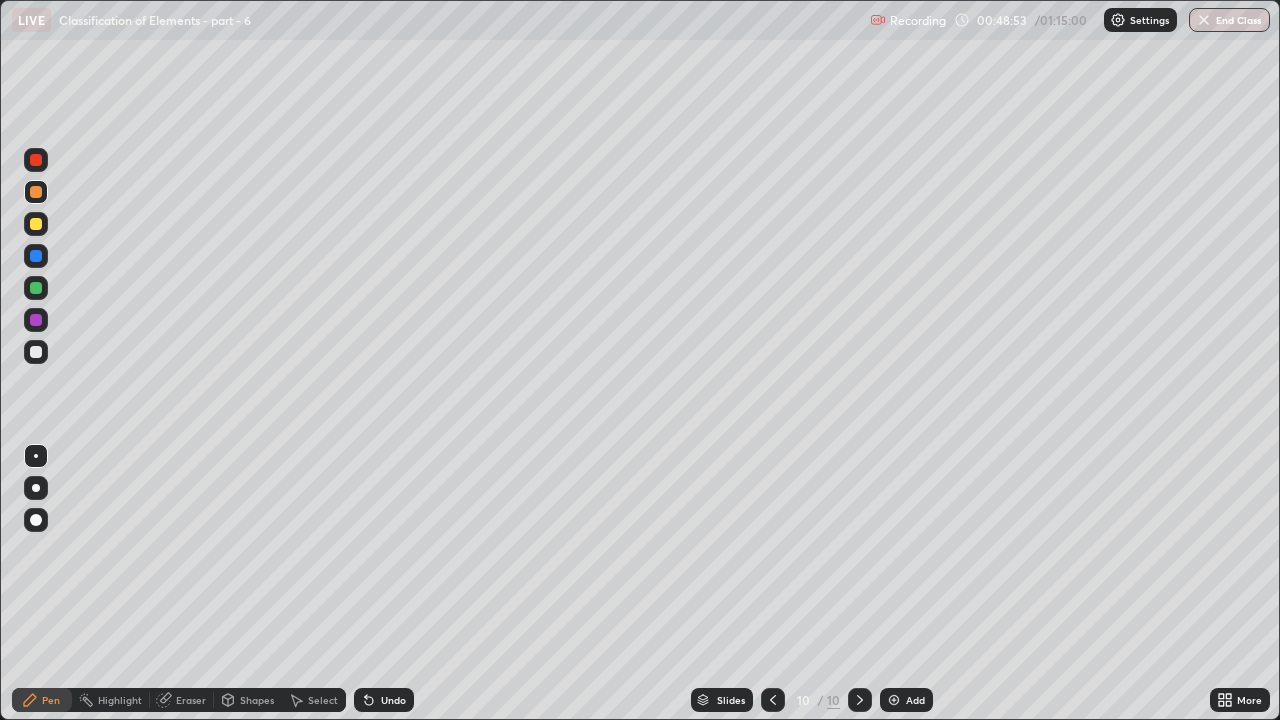 click at bounding box center [36, 160] 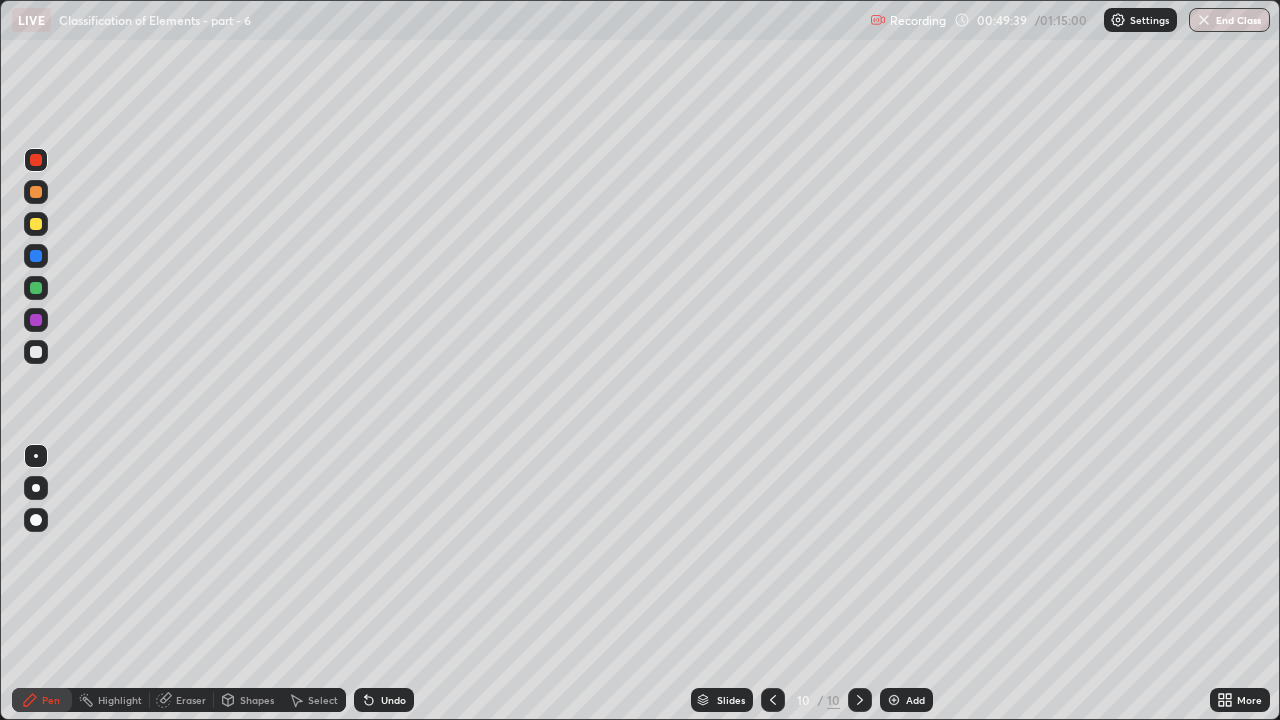 click on "Eraser" at bounding box center (191, 700) 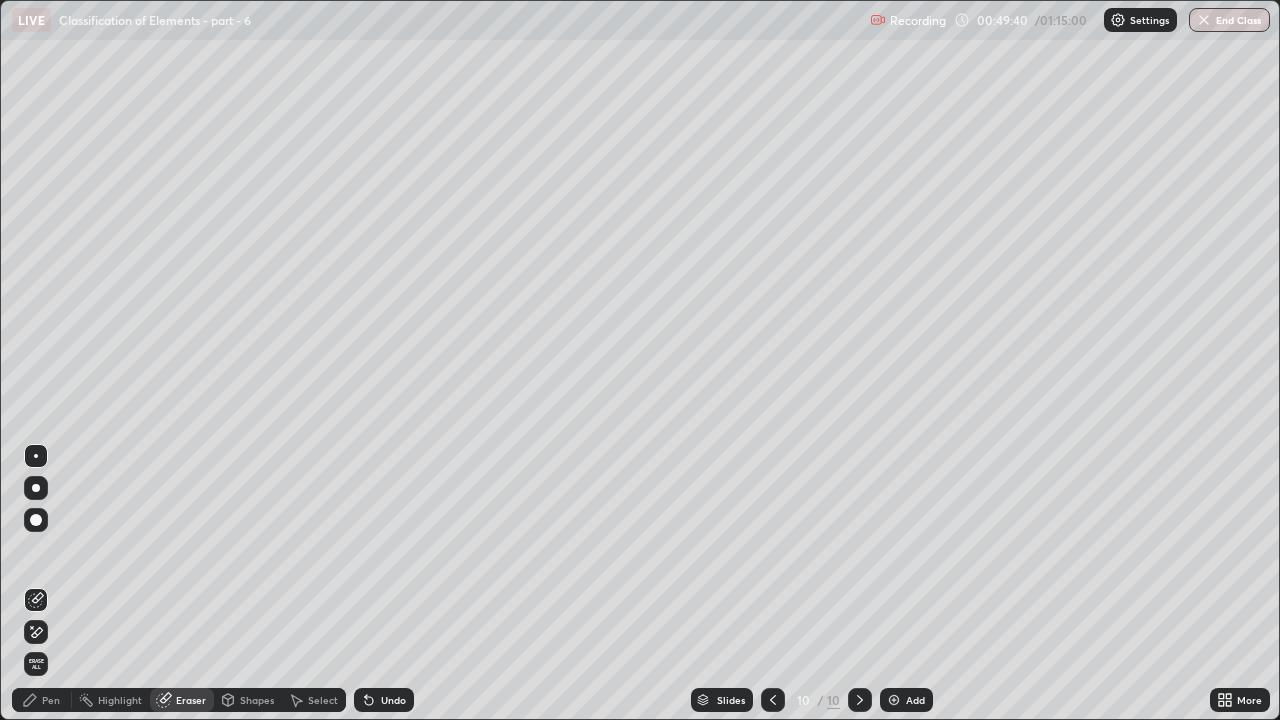 click on "Pen" at bounding box center [42, 700] 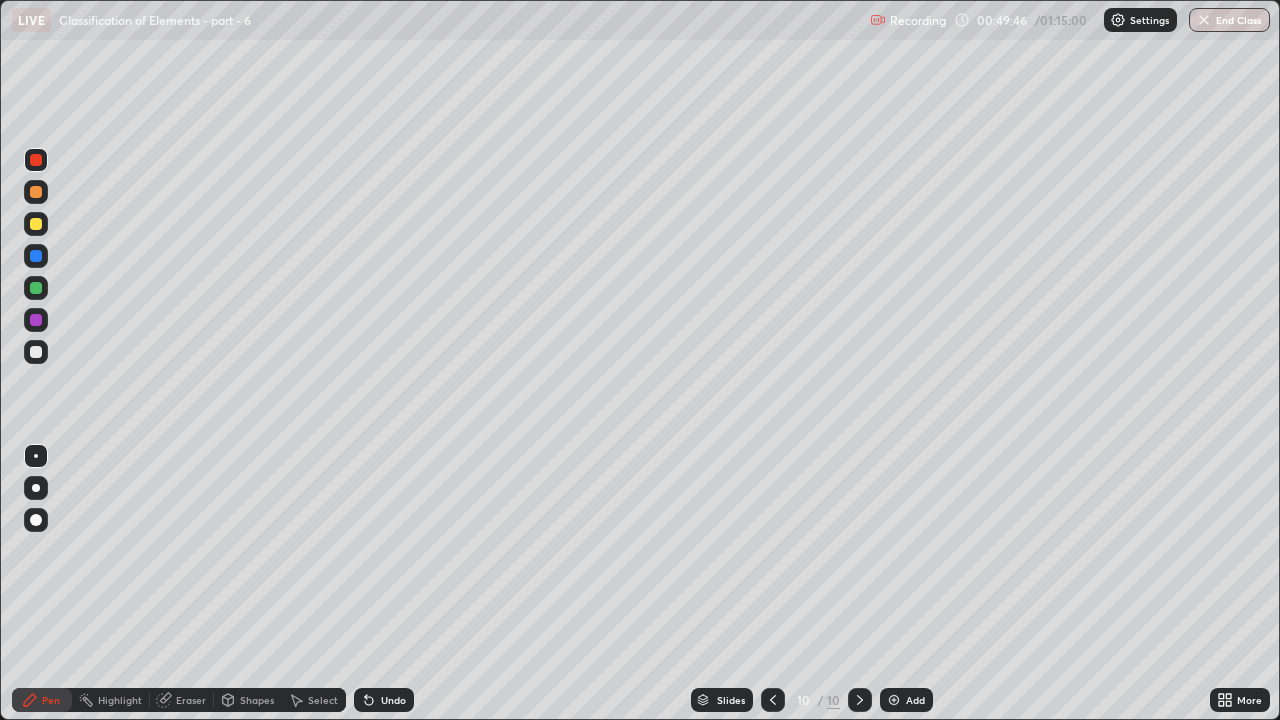 click on "Eraser" at bounding box center (191, 700) 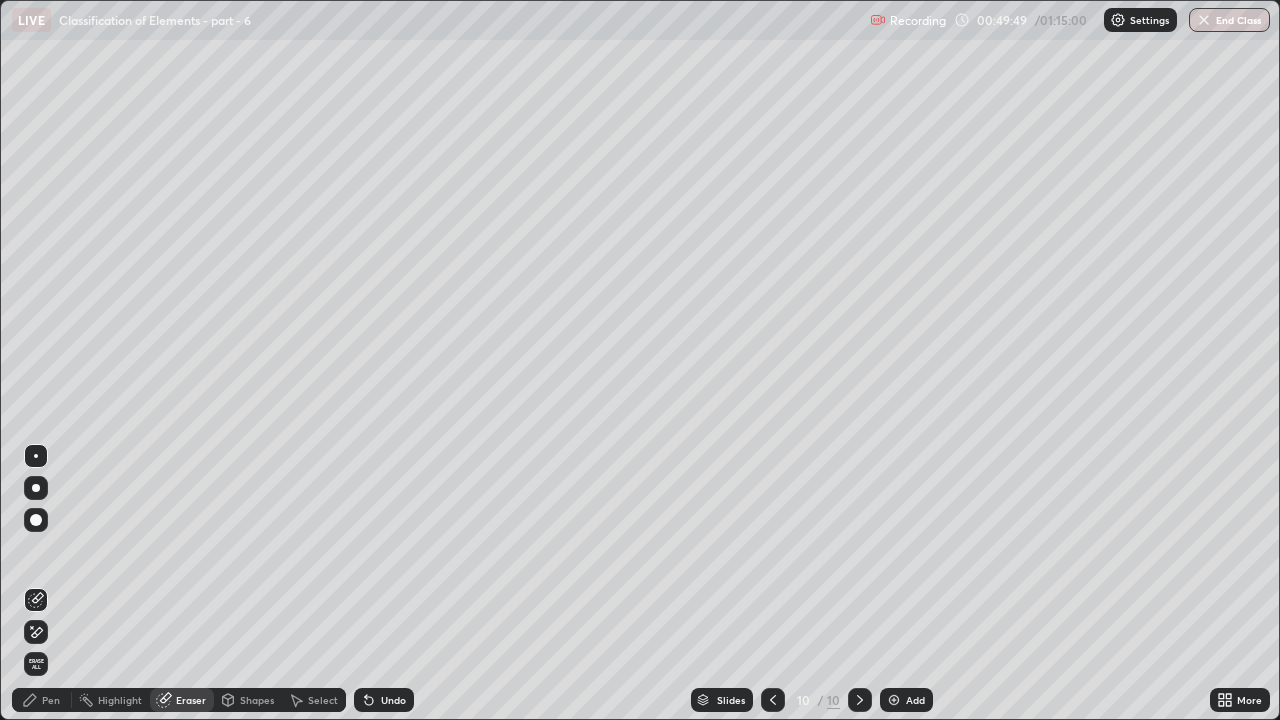 click on "Pen" at bounding box center (51, 700) 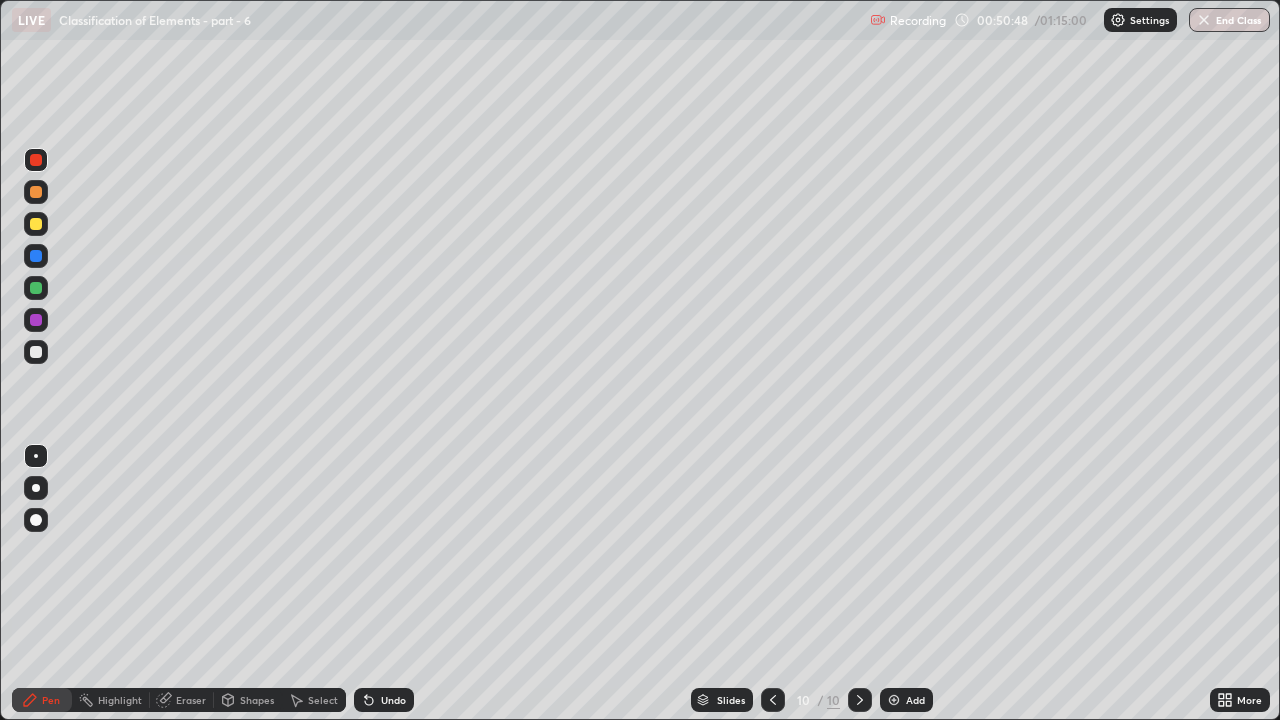 click at bounding box center [36, 224] 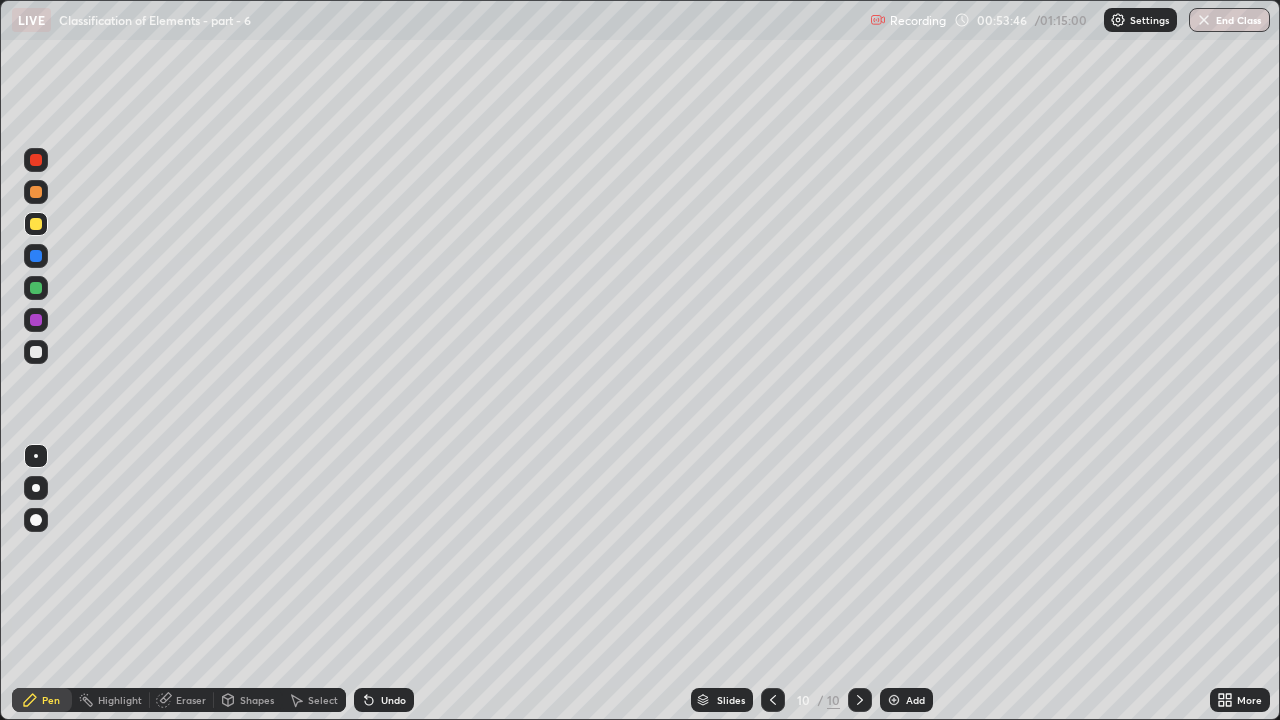 click at bounding box center [36, 160] 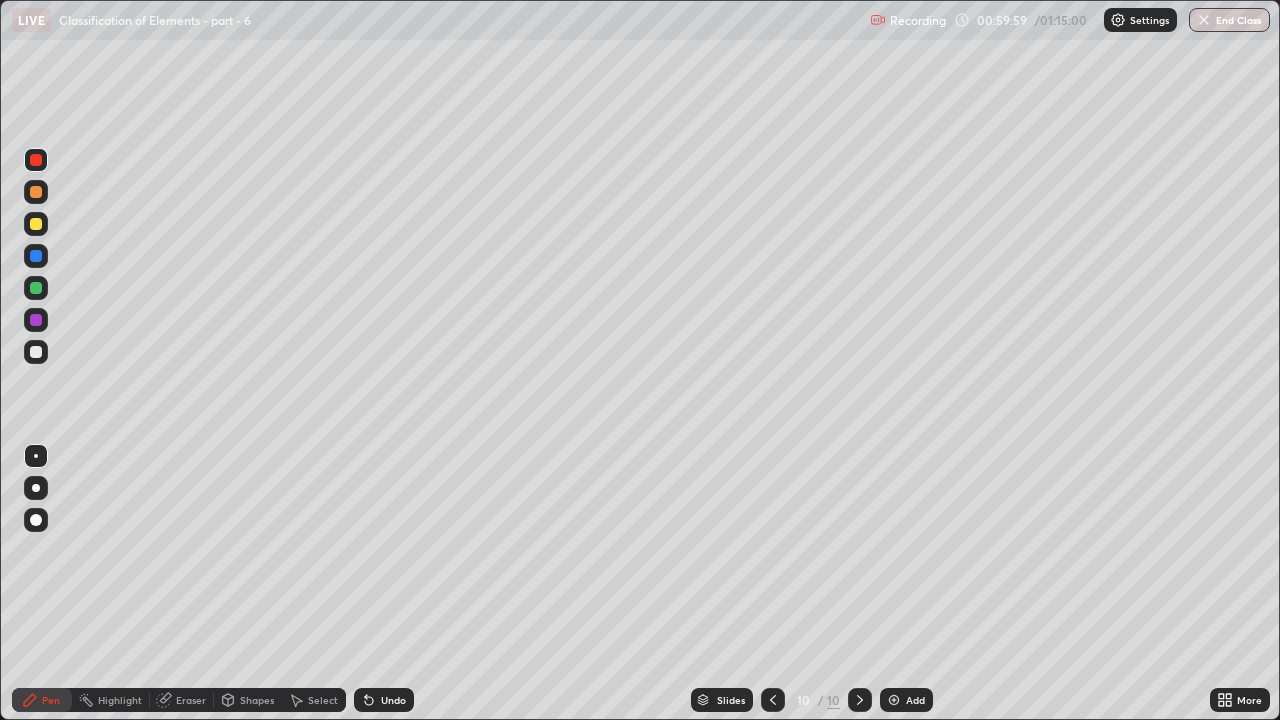 click on "Add" at bounding box center [906, 700] 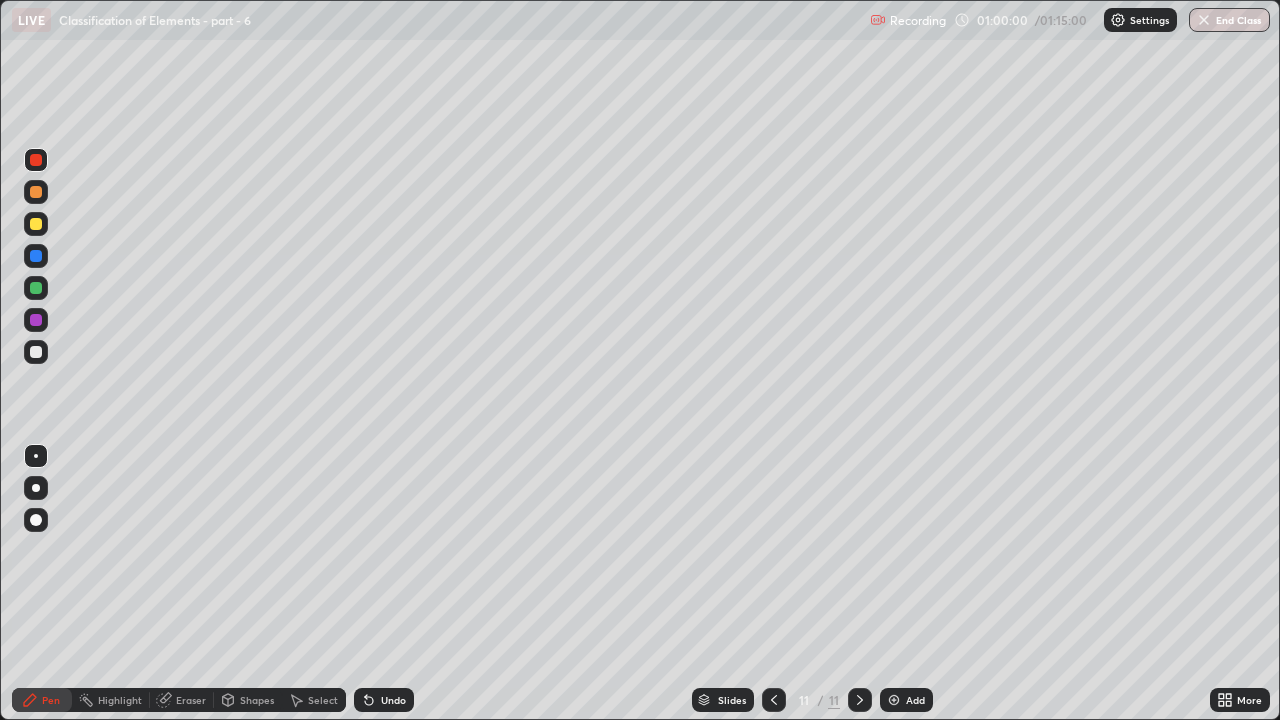 click at bounding box center [36, 352] 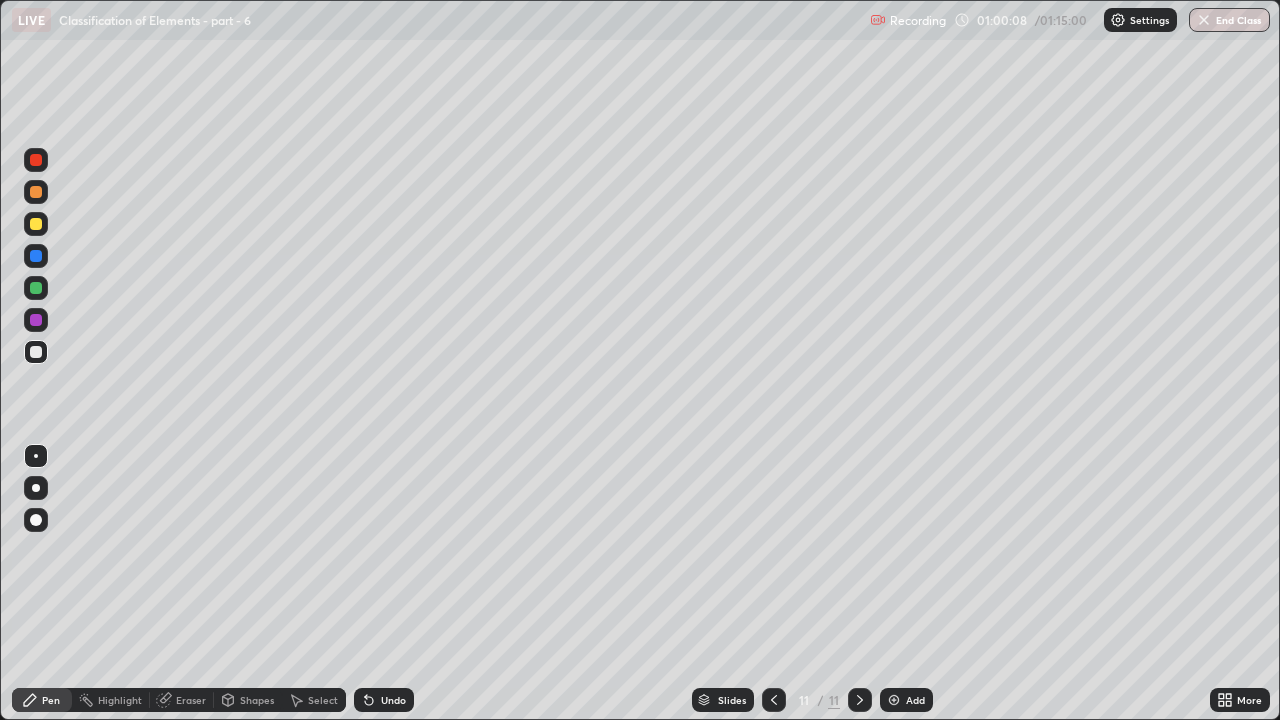 click 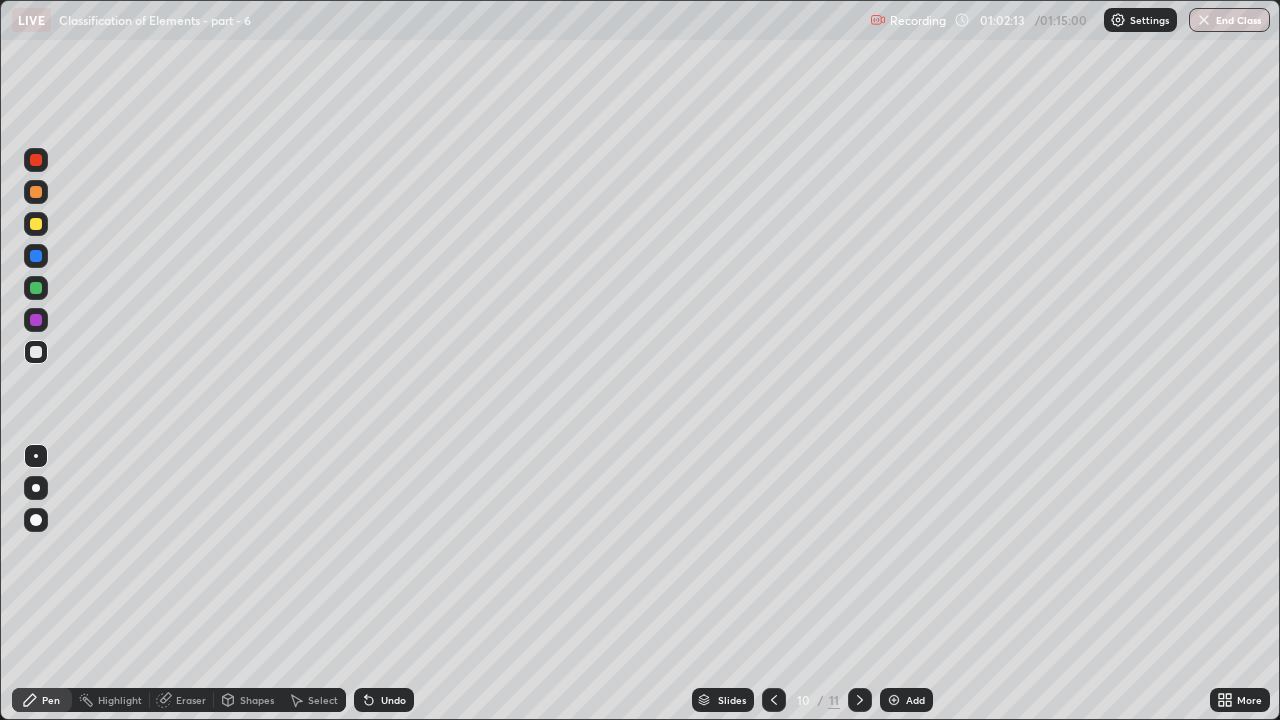 click 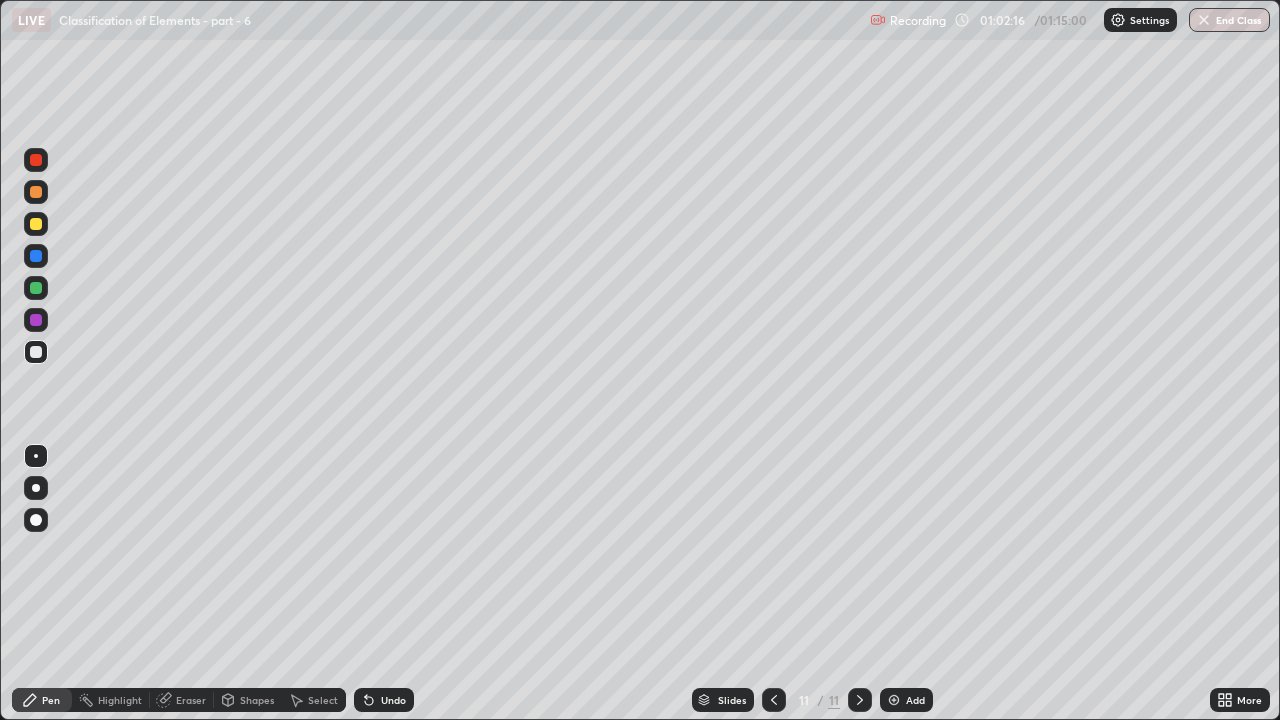 click at bounding box center [774, 700] 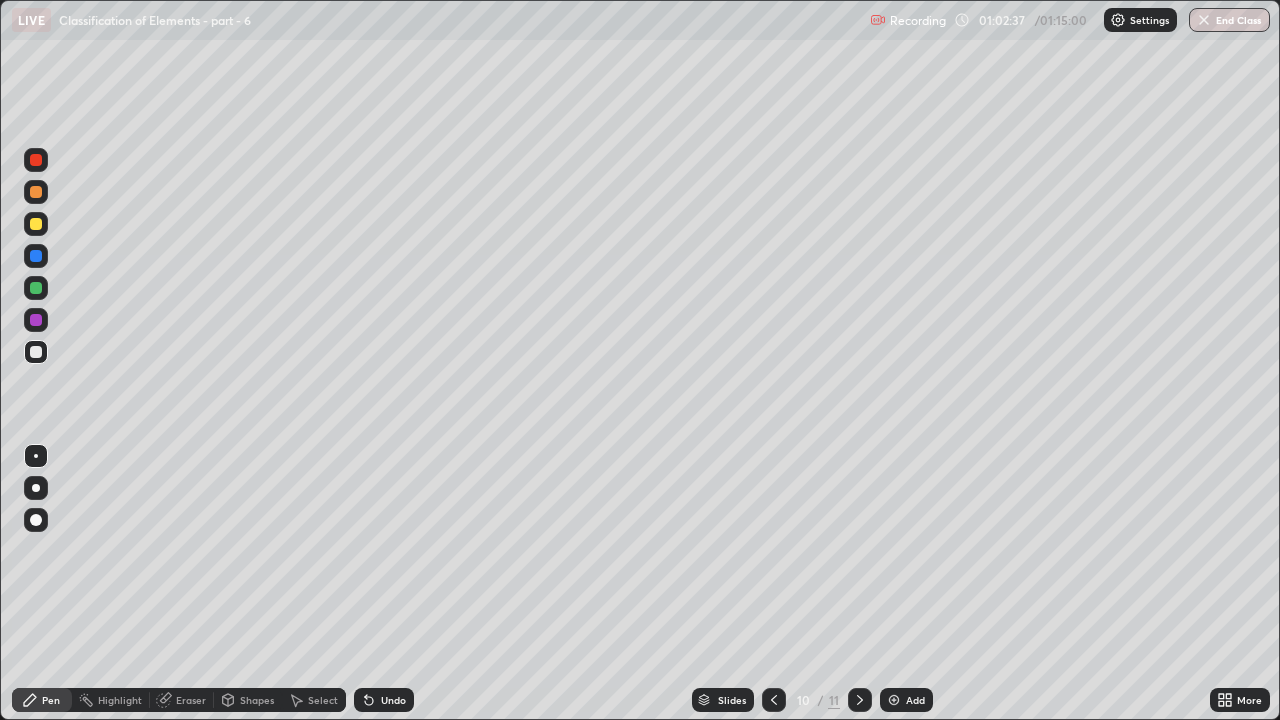click 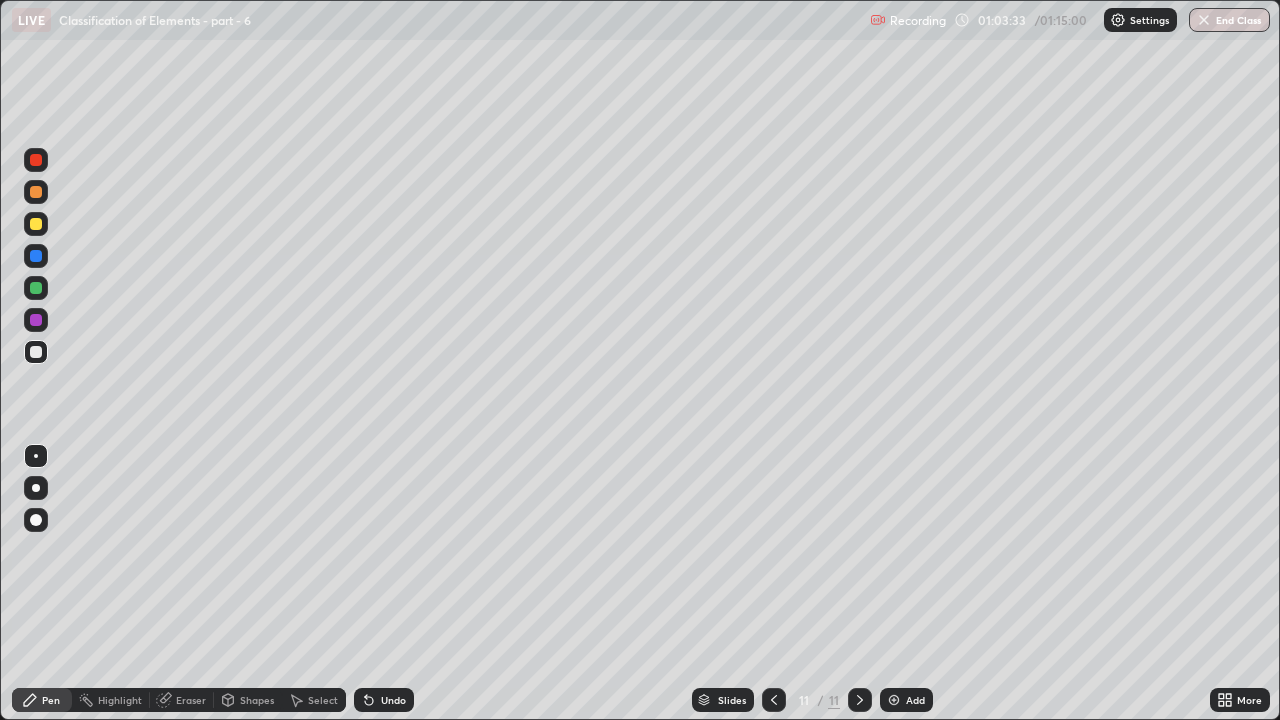 click at bounding box center [36, 288] 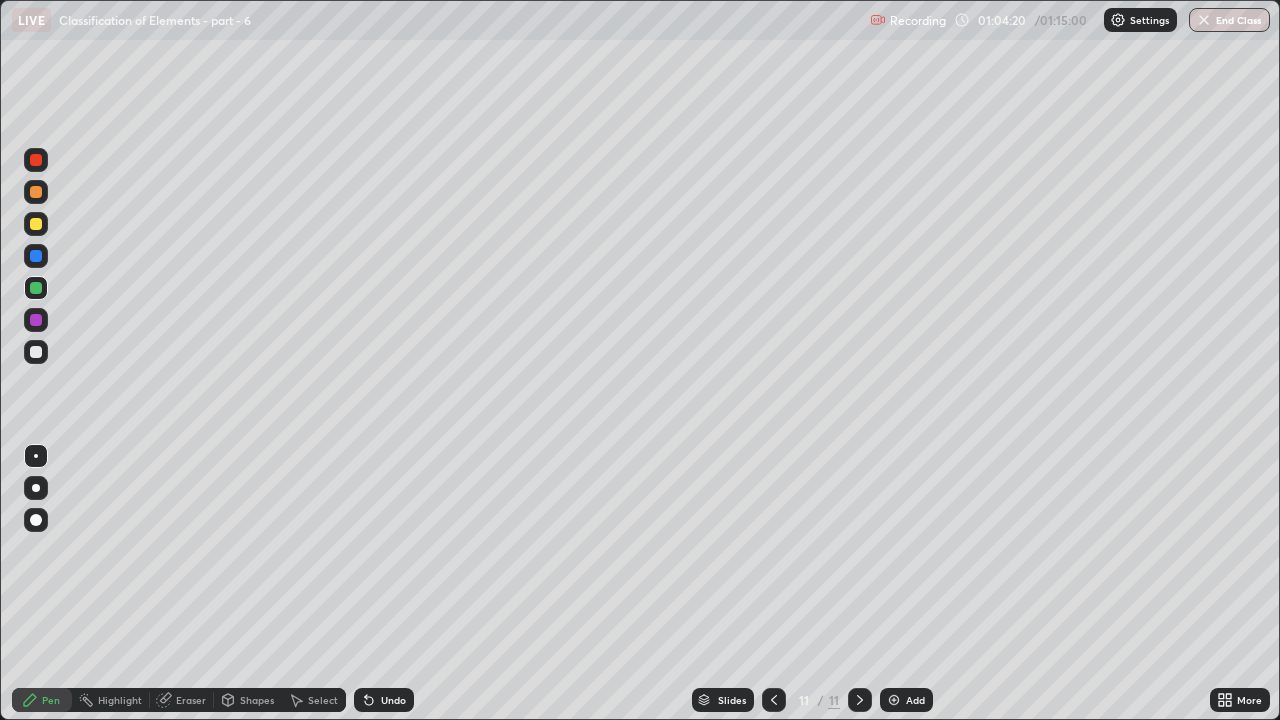 click at bounding box center (36, 224) 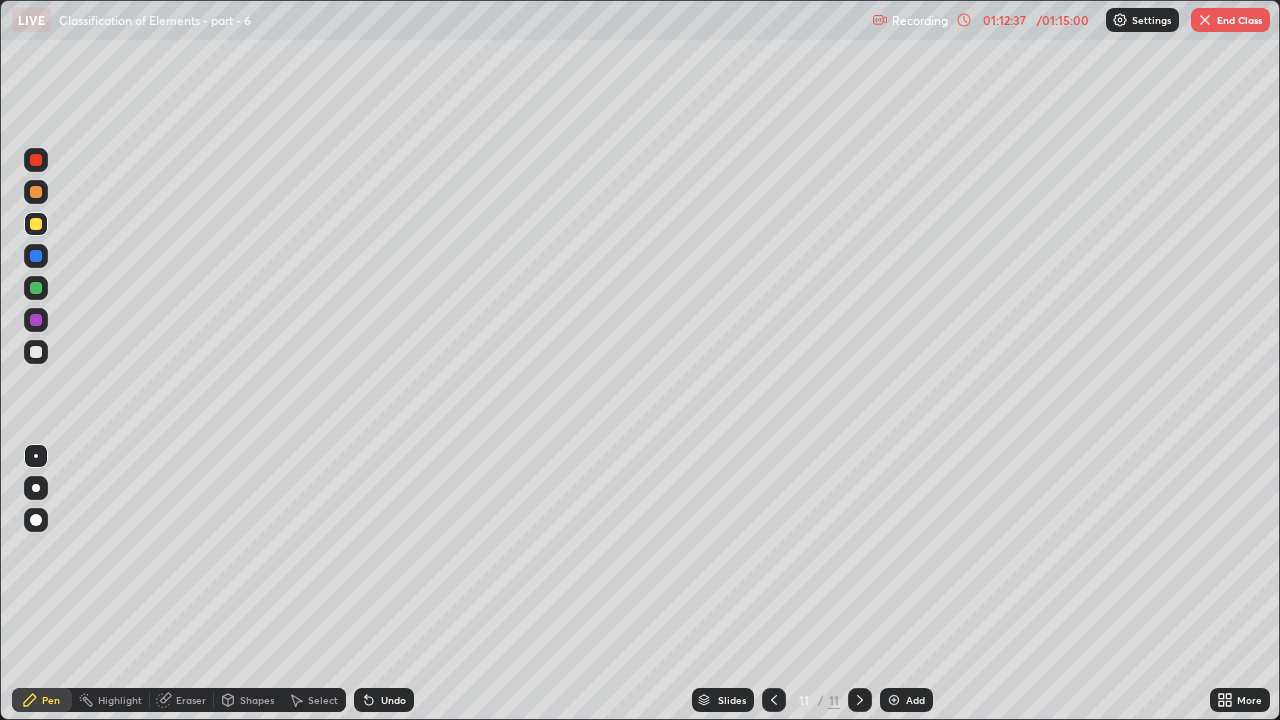 click 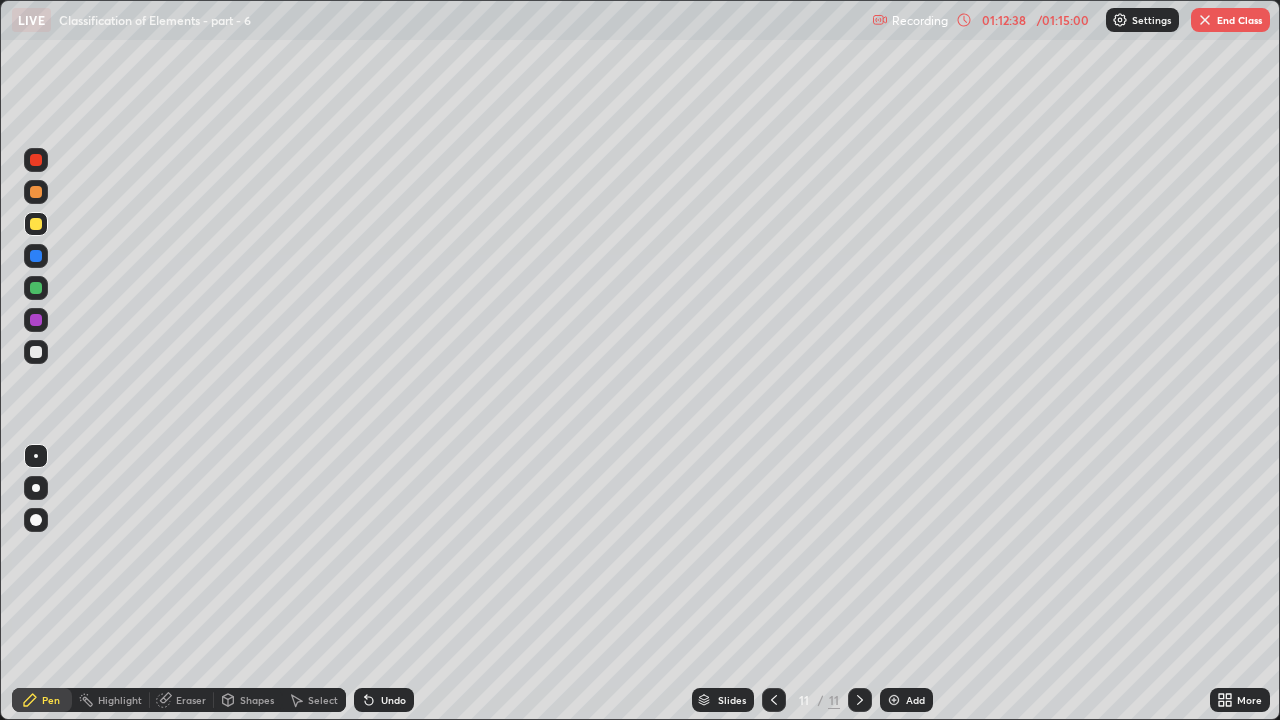 click on "Add" at bounding box center [915, 700] 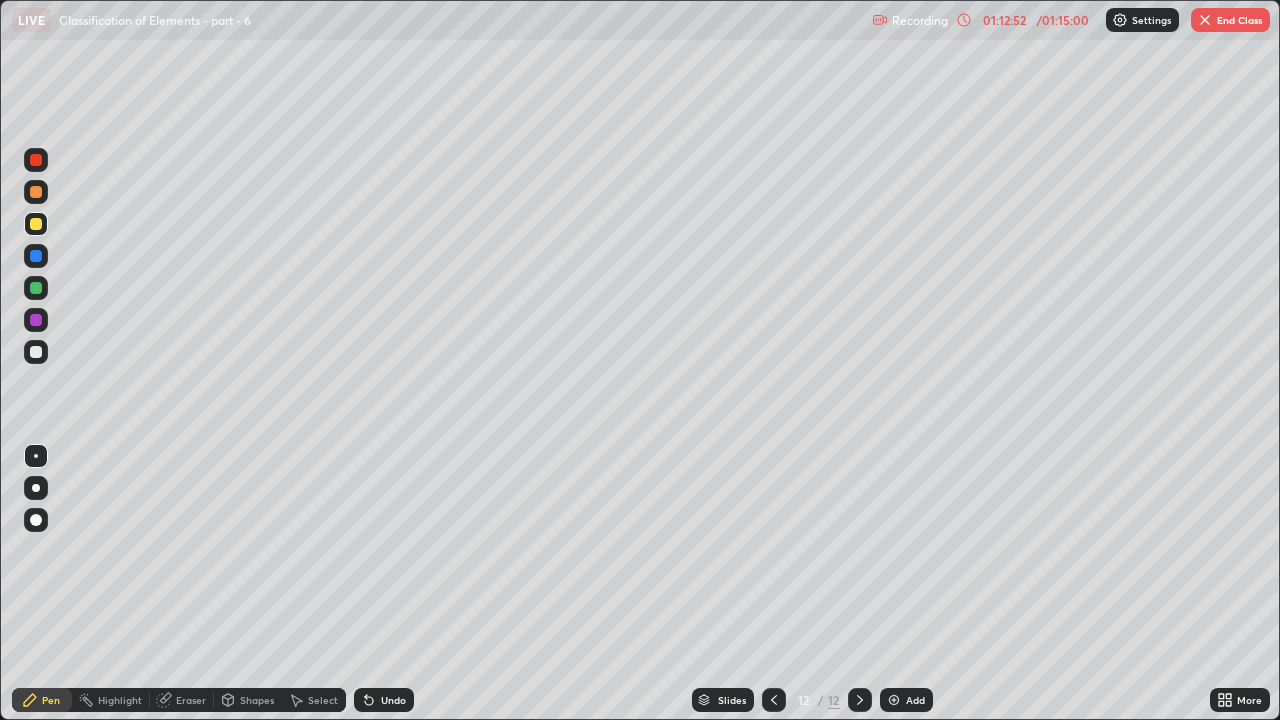 click at bounding box center (774, 700) 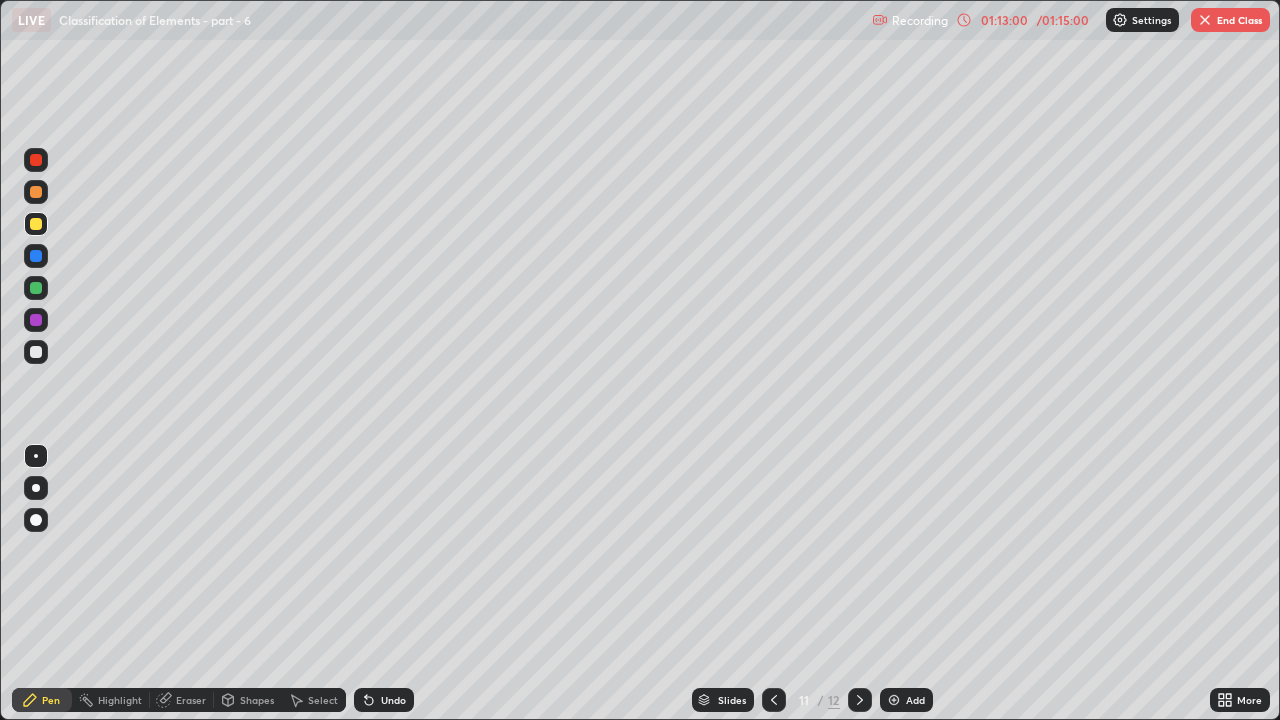 click 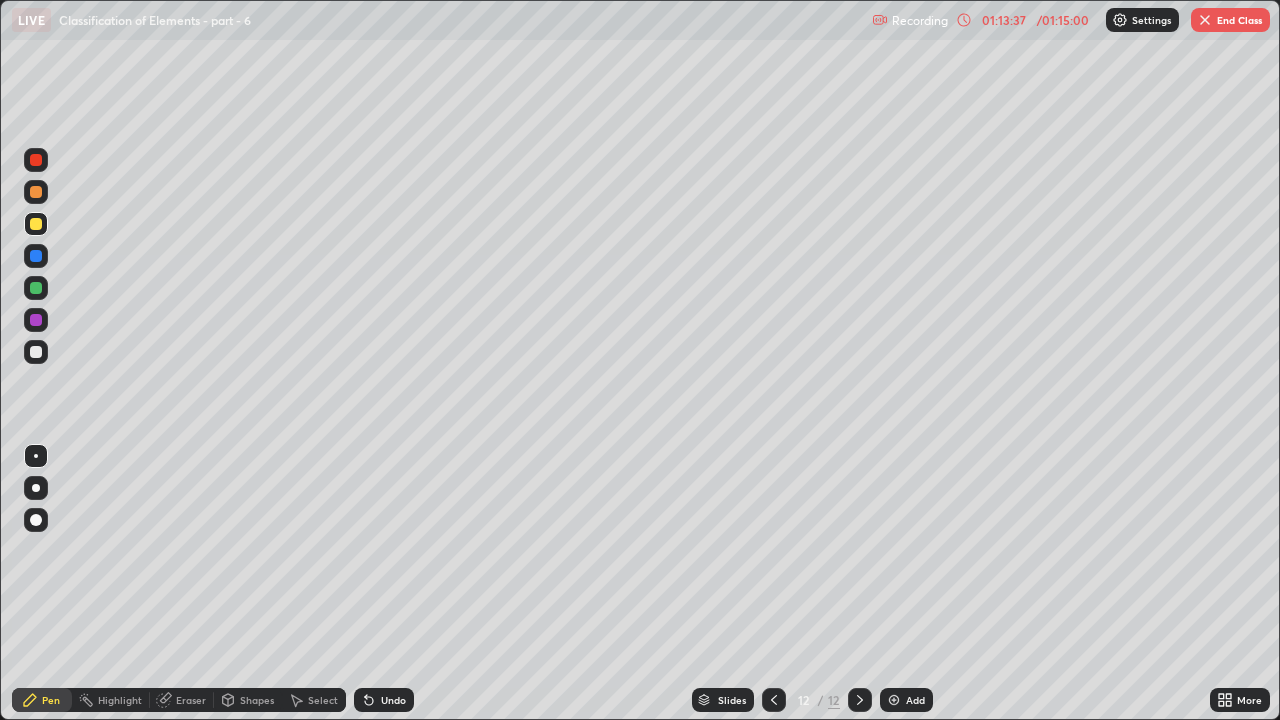 click at bounding box center [36, 192] 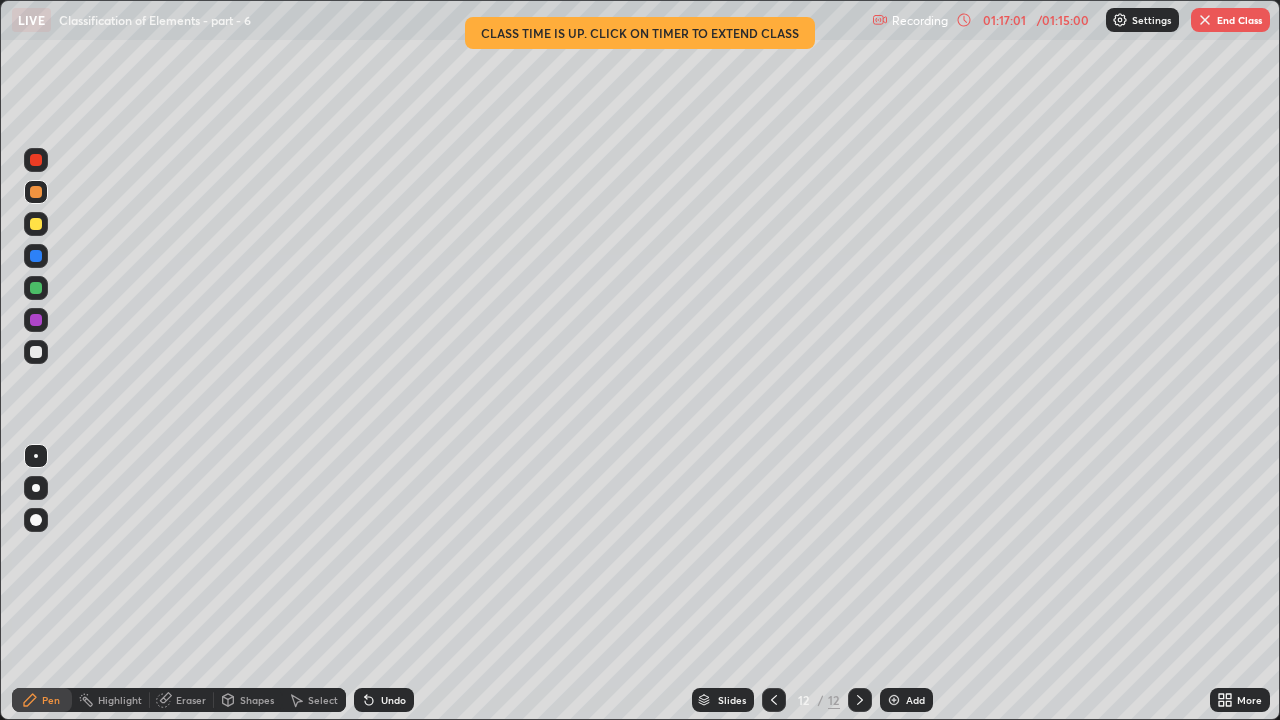 click at bounding box center [36, 224] 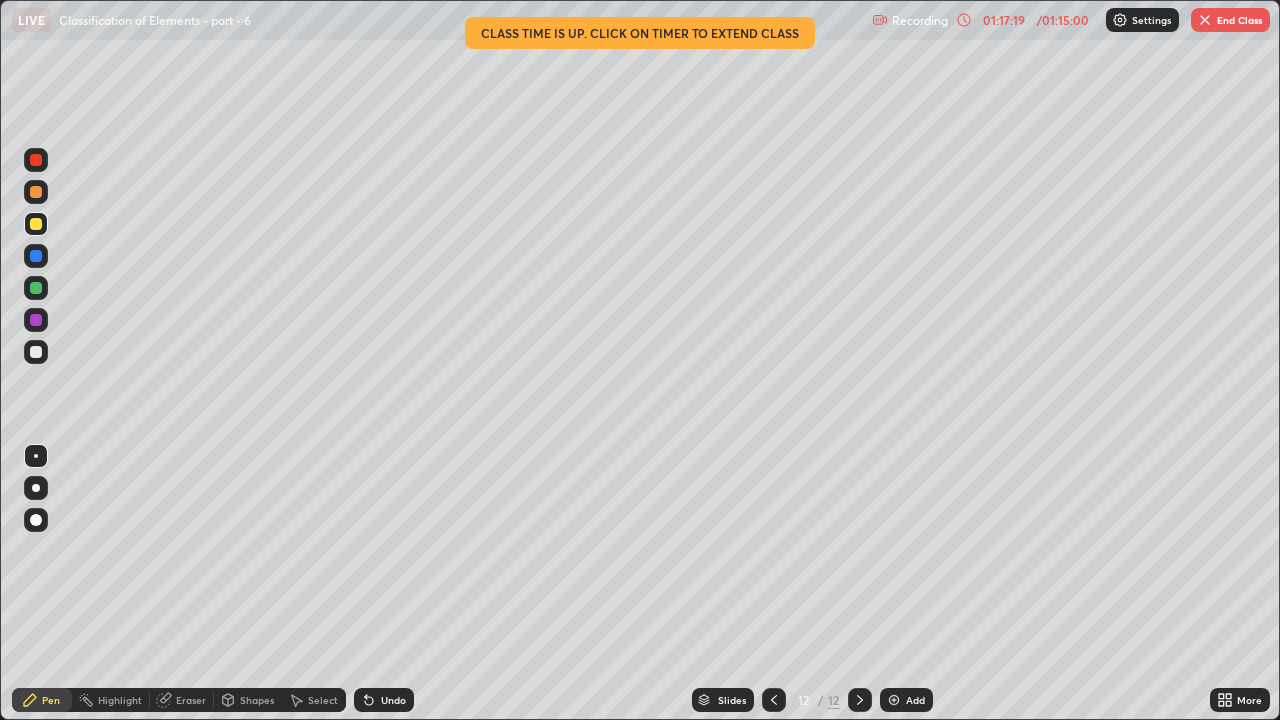 click at bounding box center (36, 288) 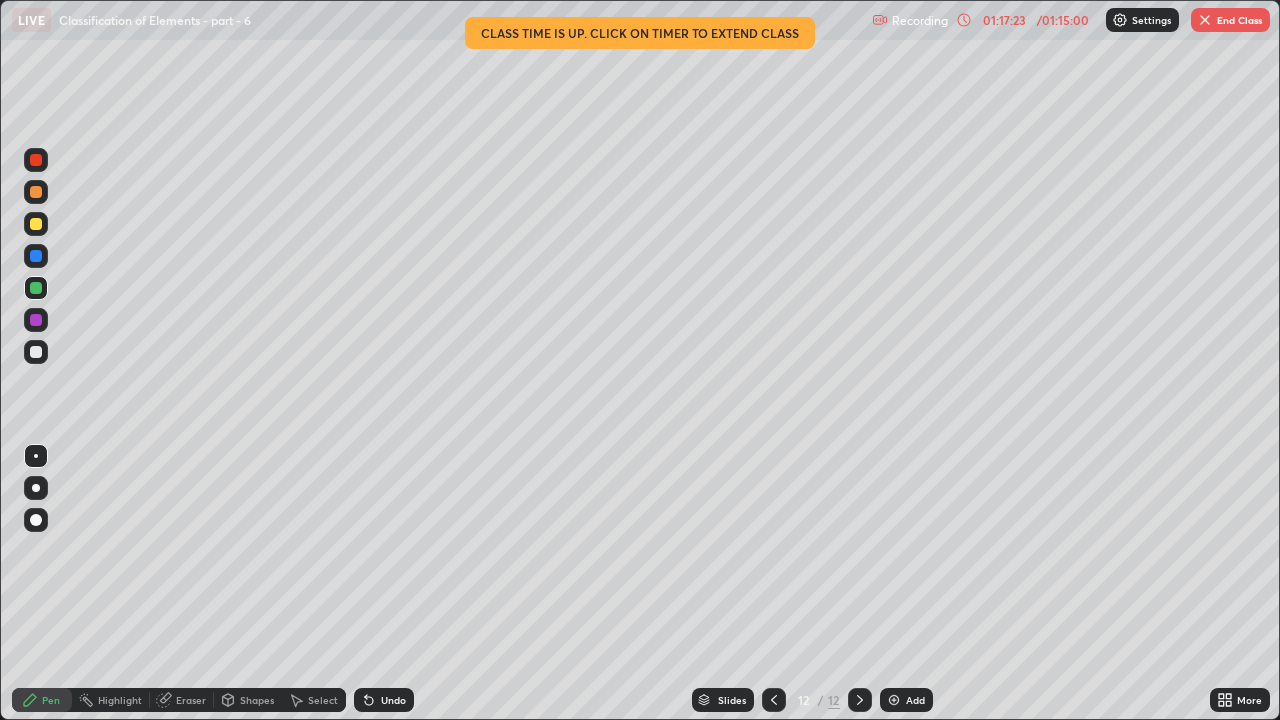 click at bounding box center (36, 224) 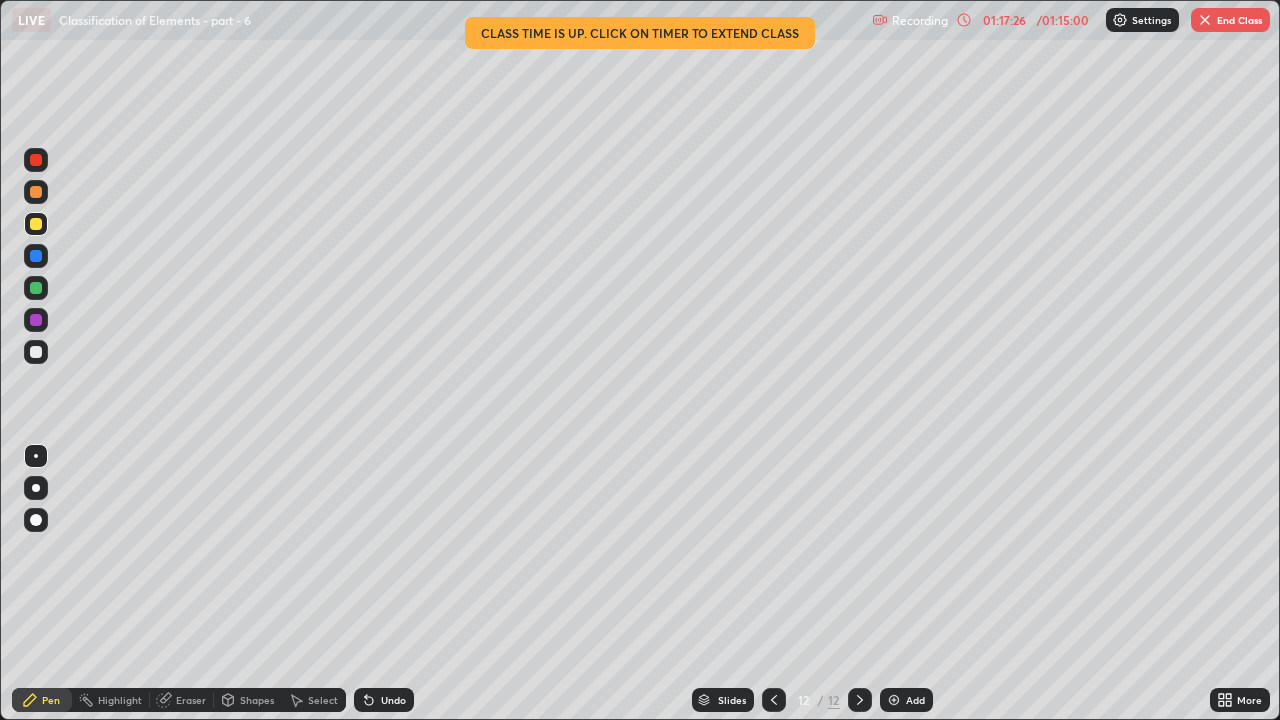 click at bounding box center (36, 288) 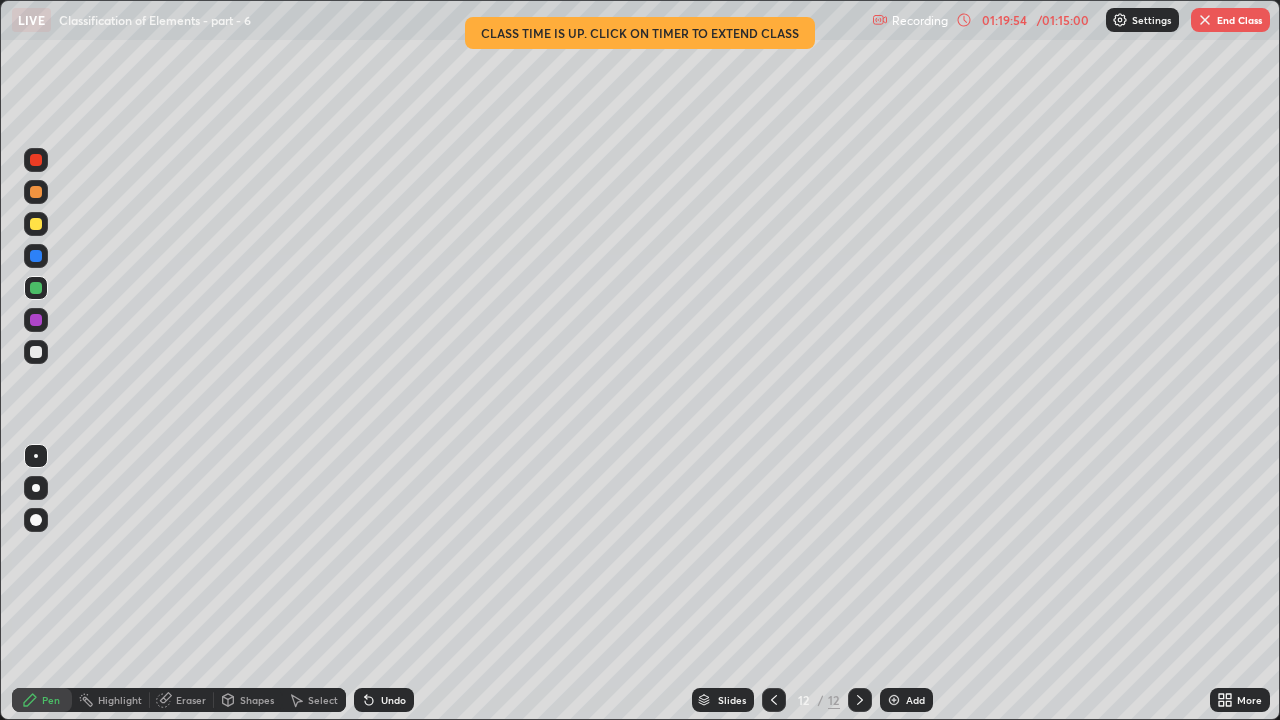click on "End Class" at bounding box center [1230, 20] 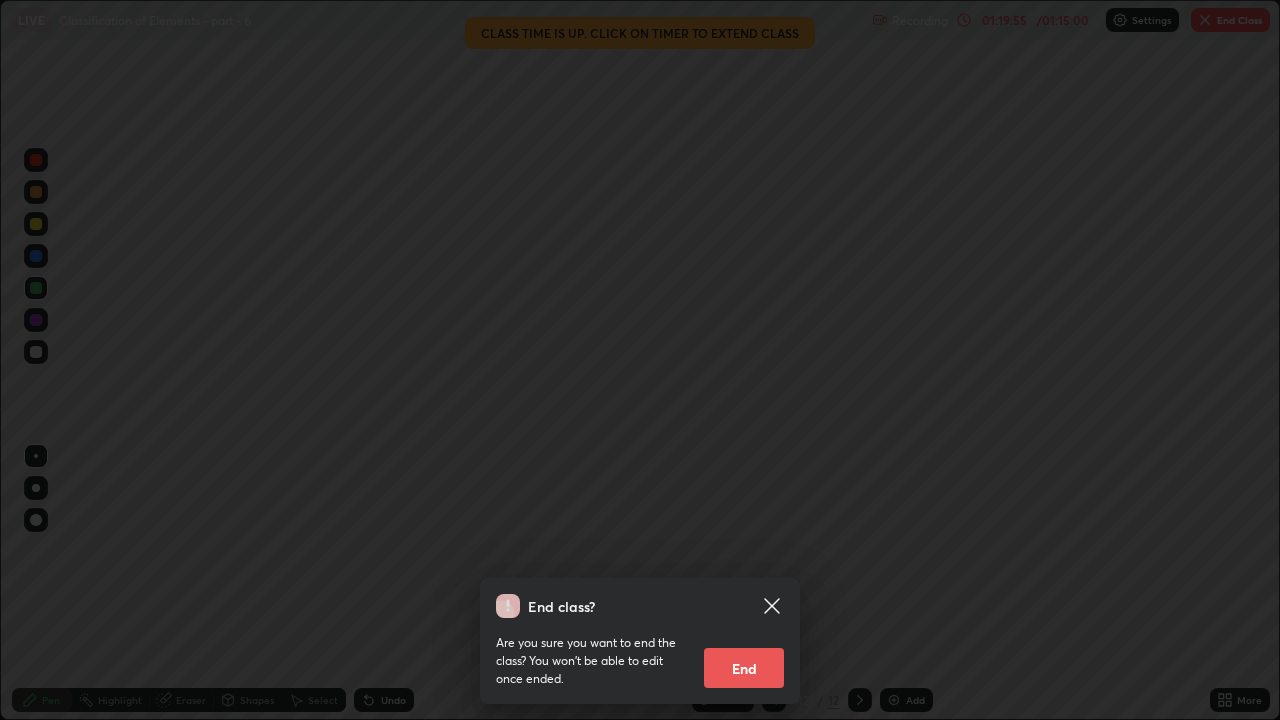 click on "End" at bounding box center [744, 668] 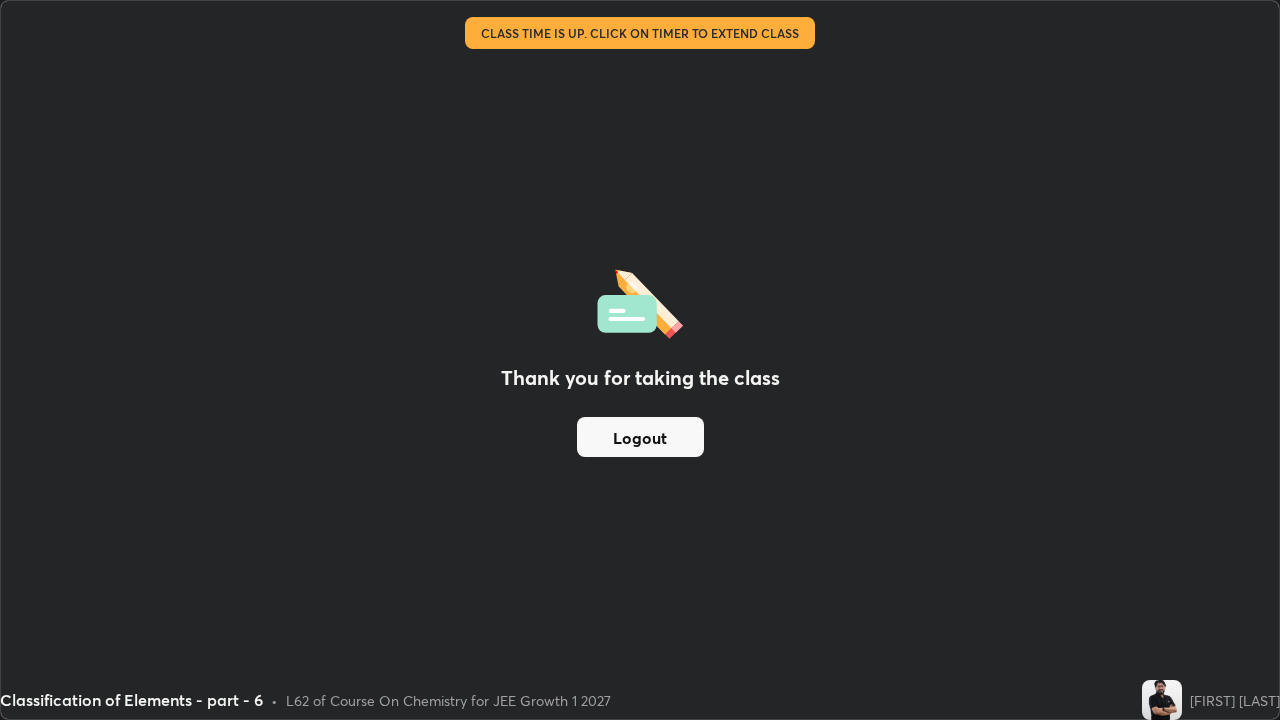 click on "Logout" at bounding box center [640, 437] 